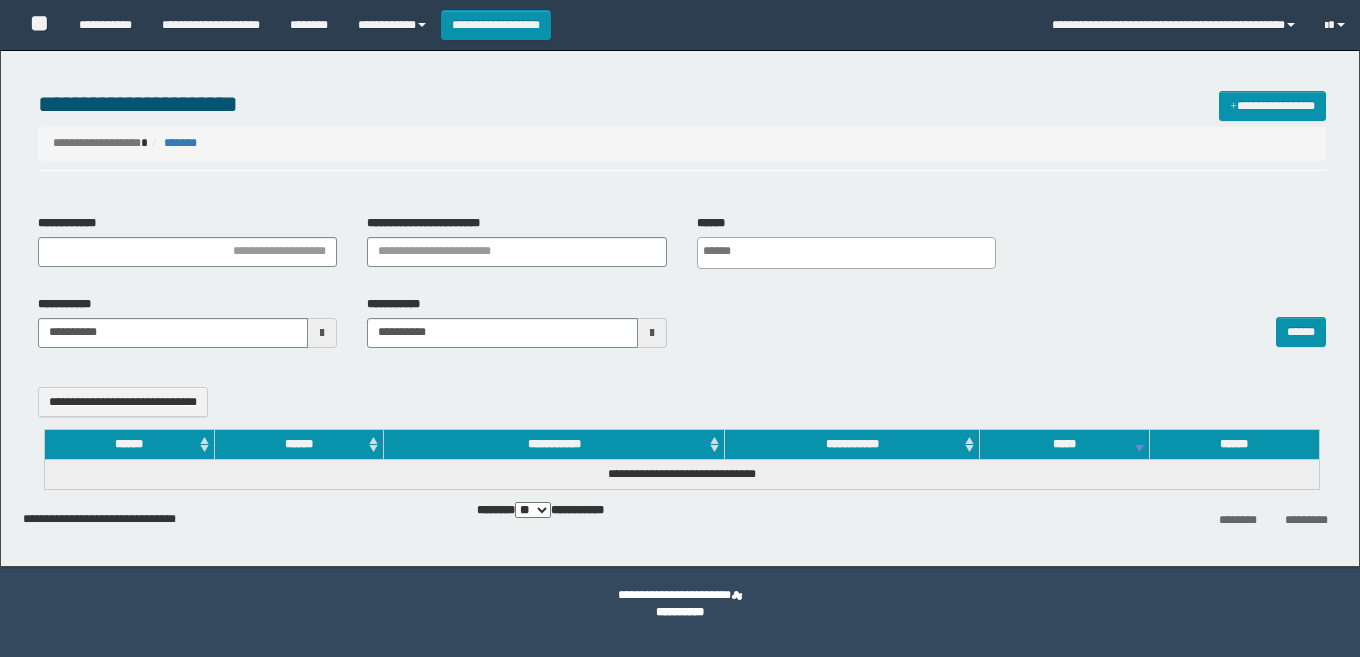 select 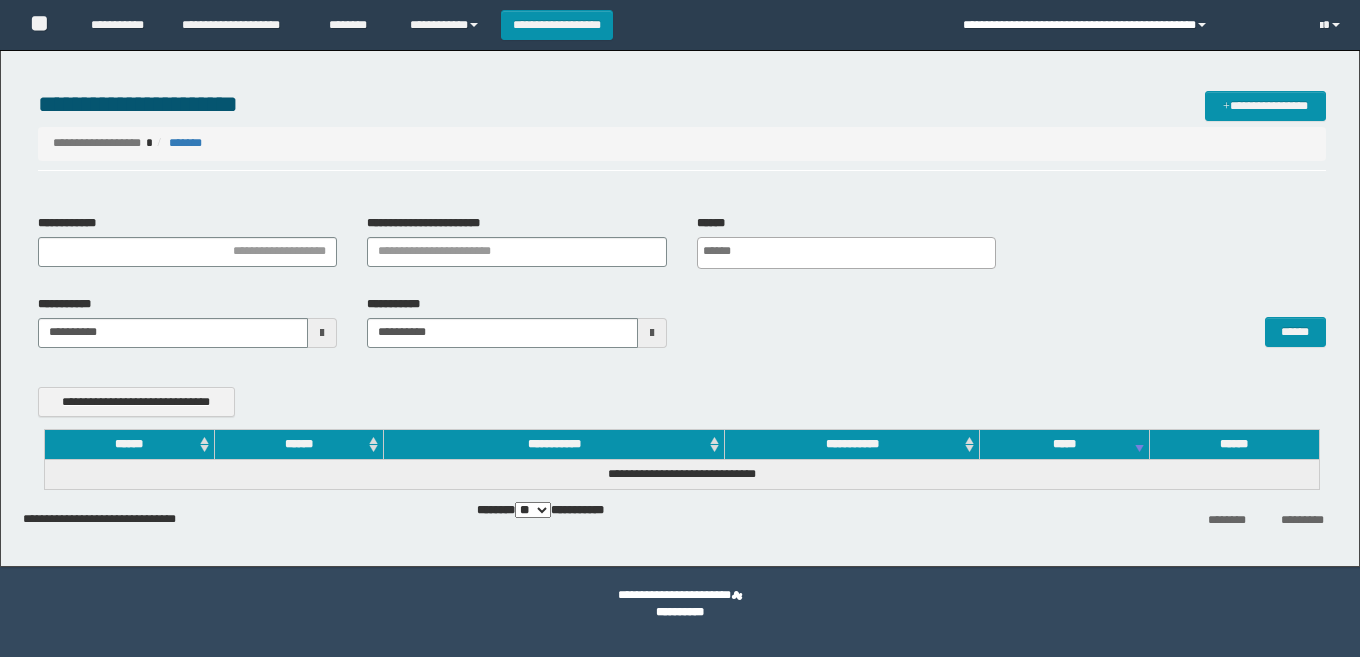 scroll, scrollTop: 0, scrollLeft: 0, axis: both 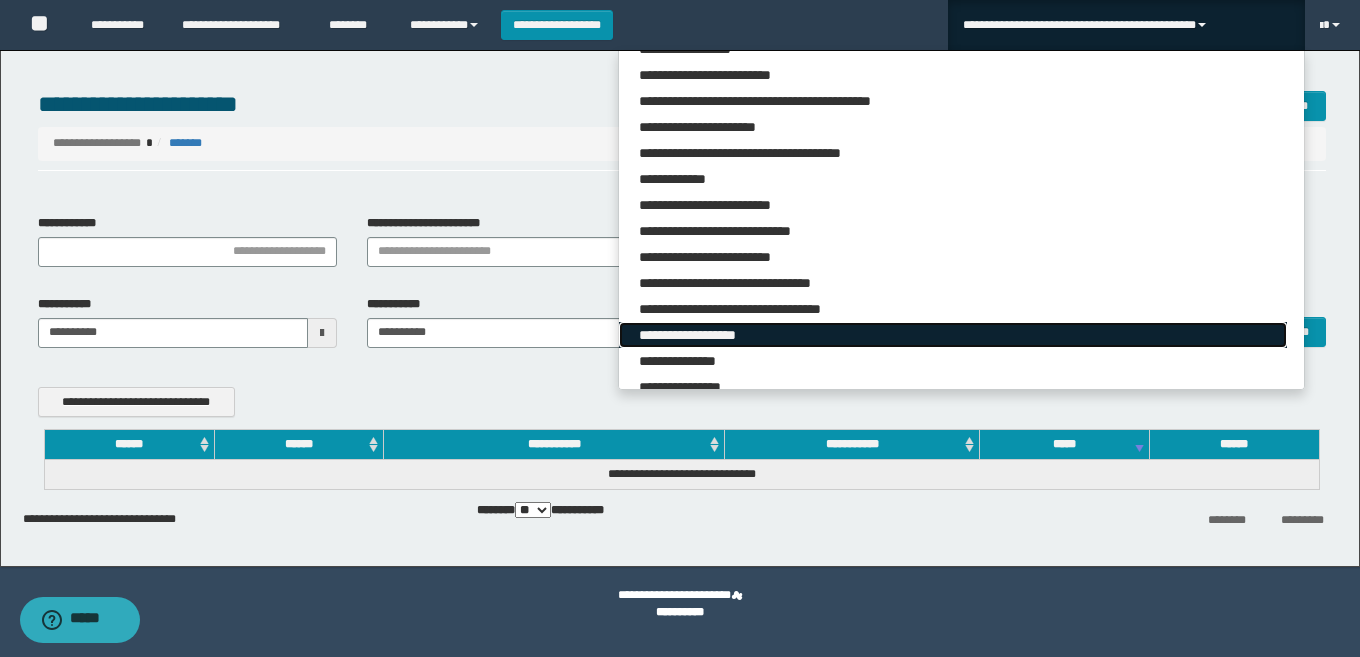 click on "**********" at bounding box center (953, 335) 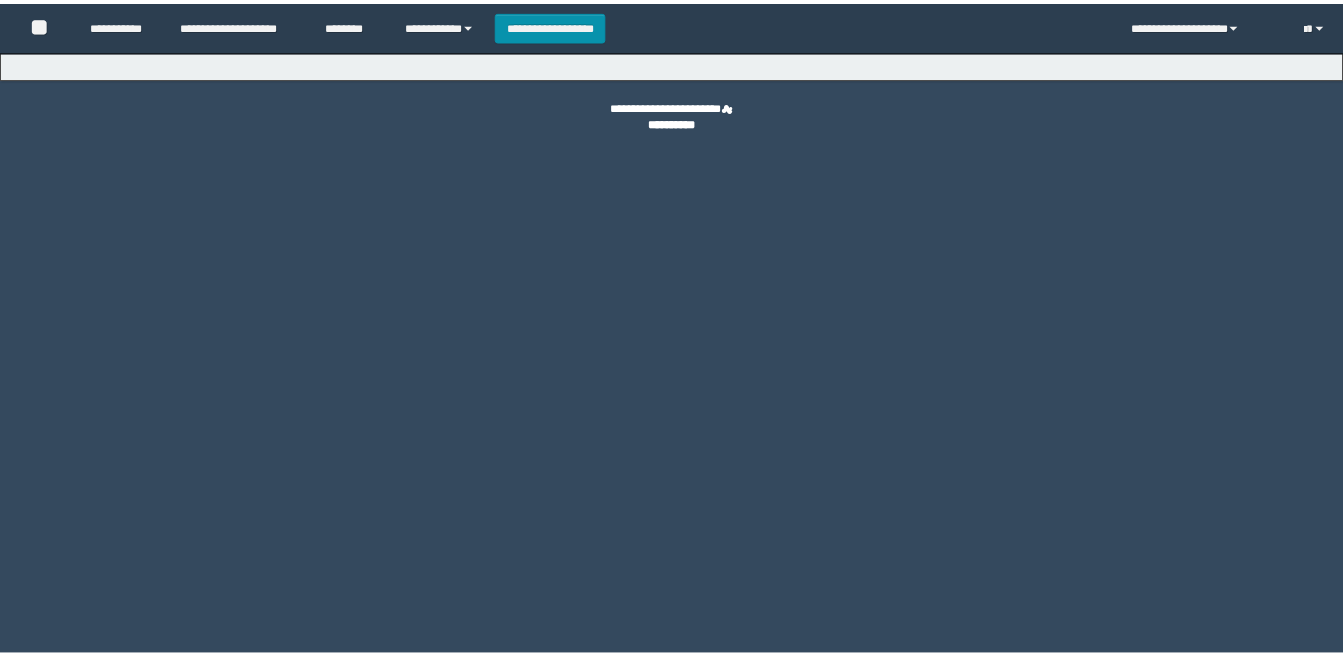 scroll, scrollTop: 0, scrollLeft: 0, axis: both 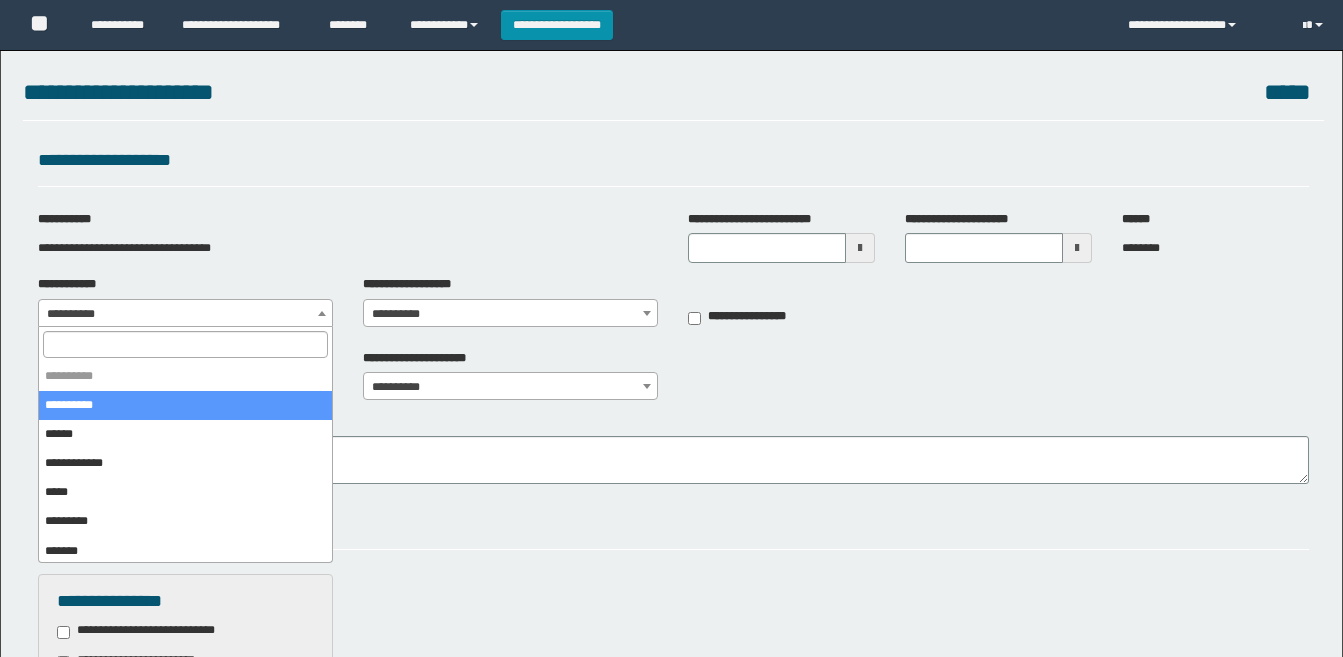click on "**********" at bounding box center [185, 314] 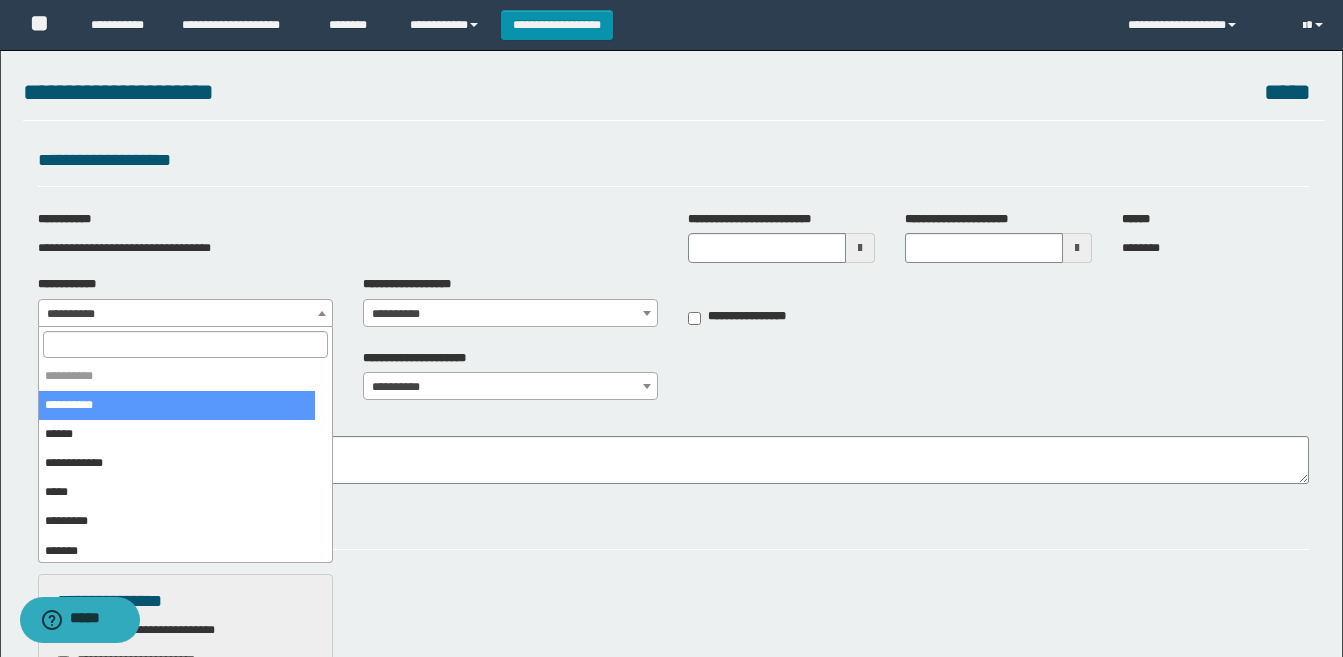 scroll, scrollTop: 0, scrollLeft: 0, axis: both 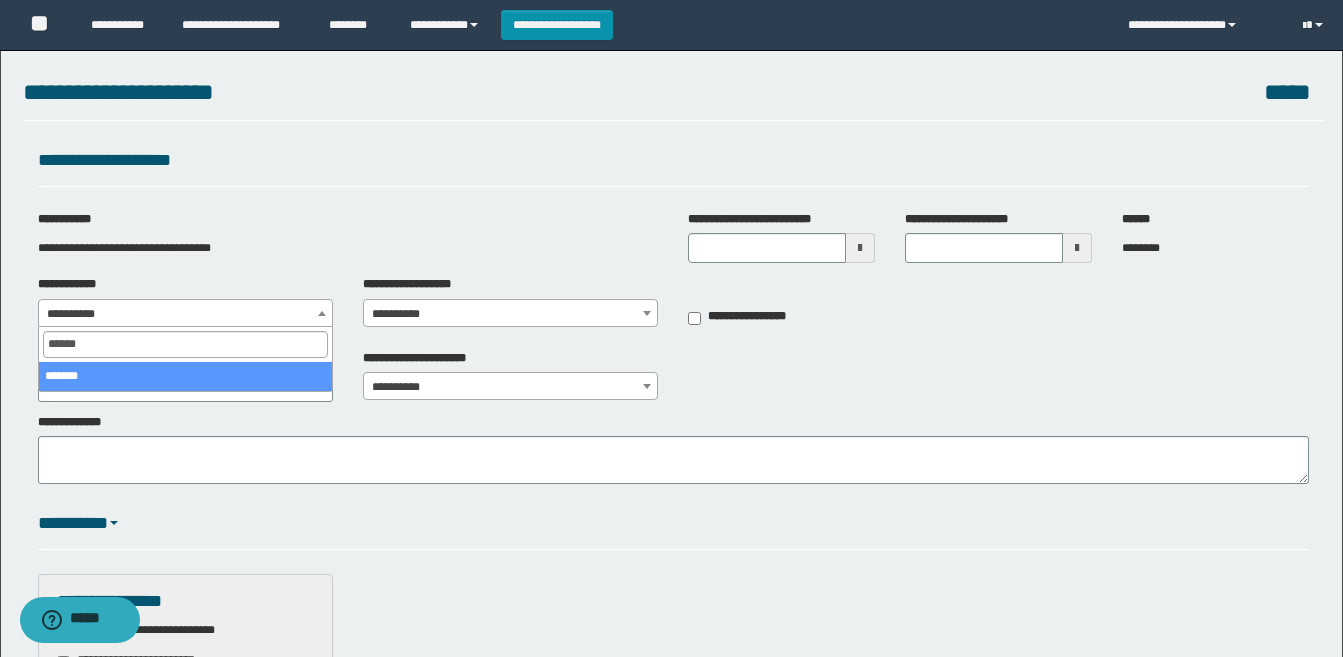 type on "******" 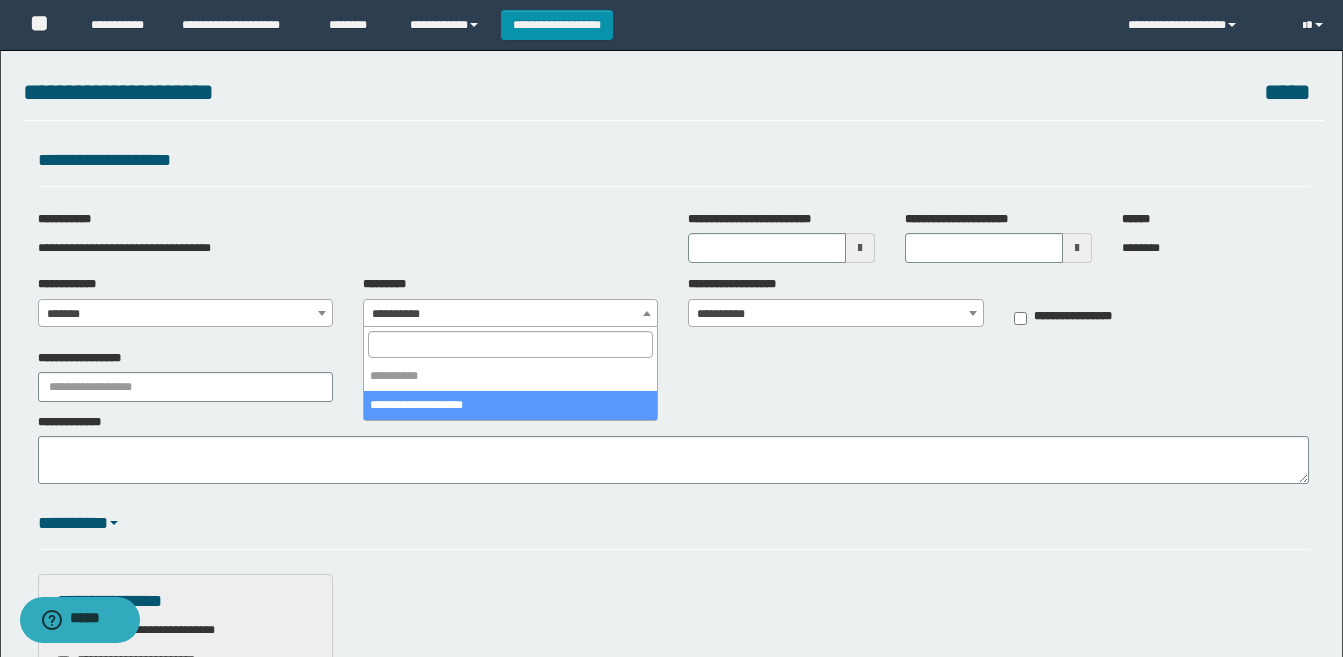 click on "**********" at bounding box center (510, 314) 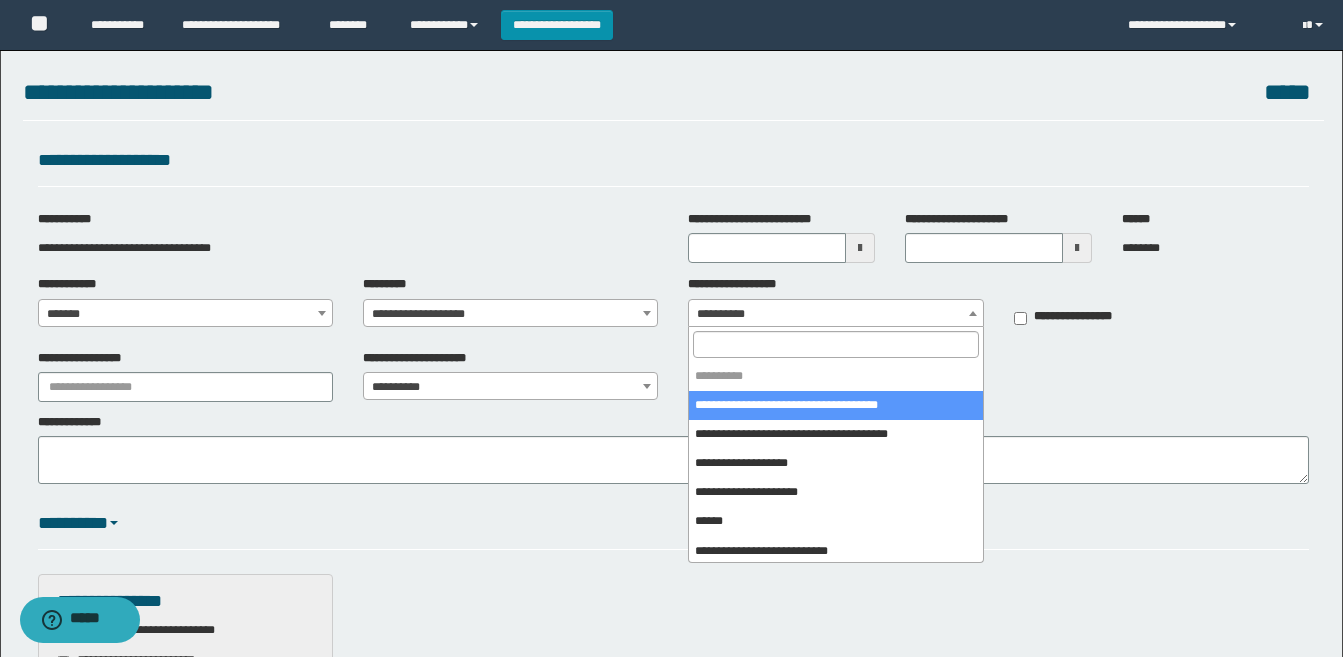 click on "**********" at bounding box center (835, 314) 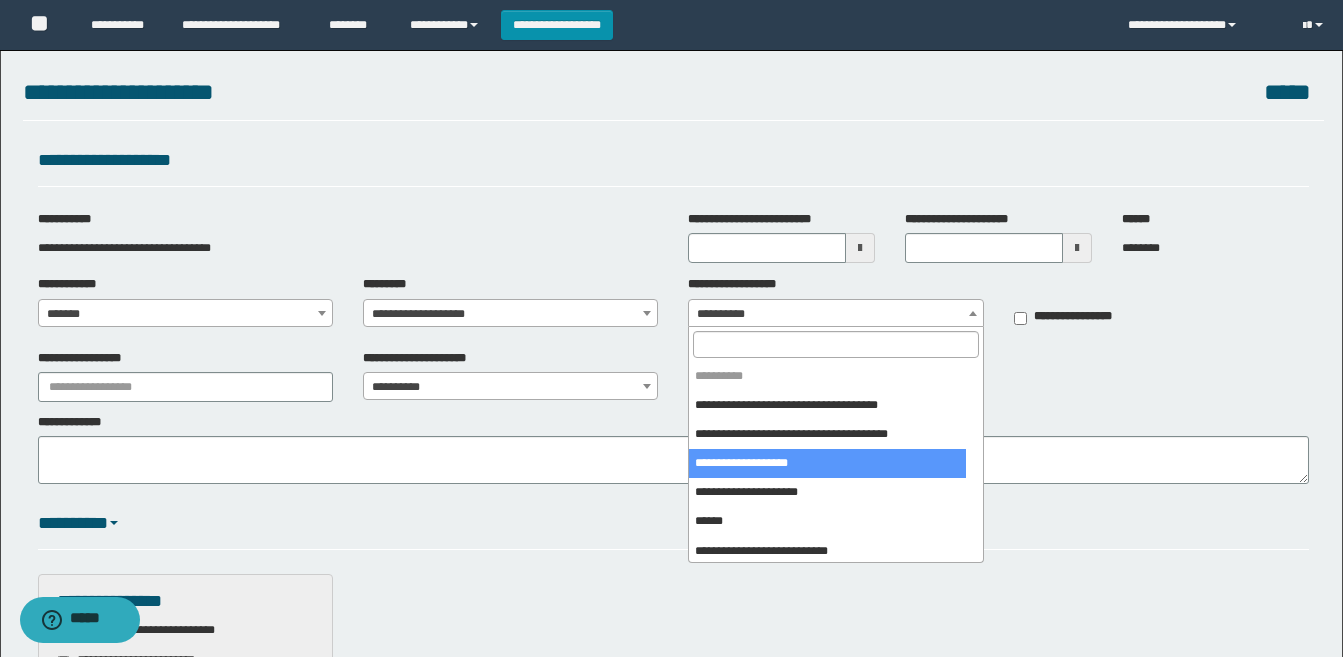 select on "****" 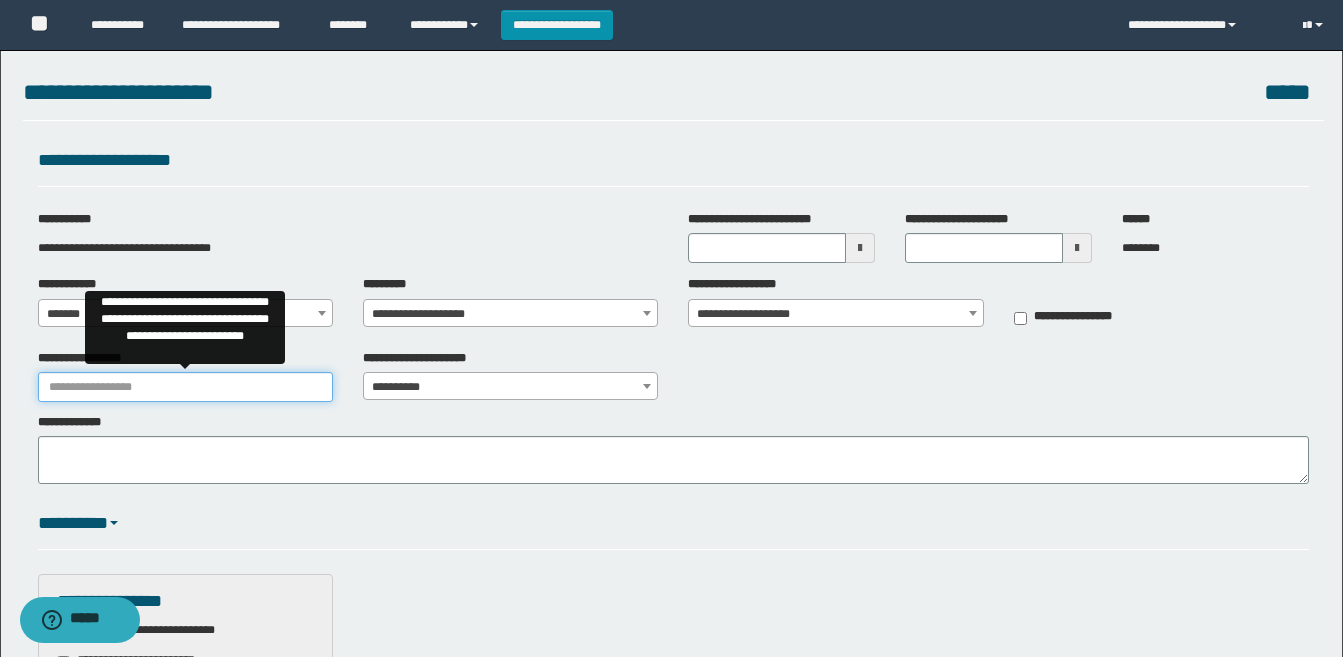 click on "**********" at bounding box center [185, 387] 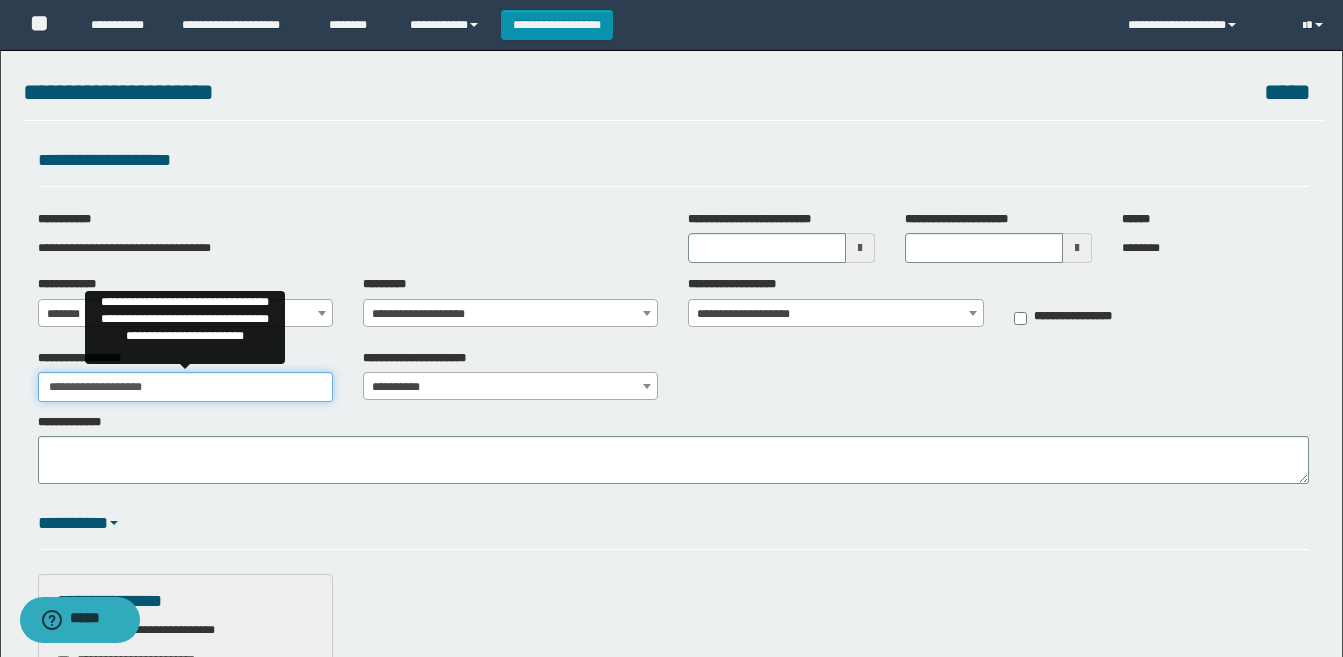 type on "**********" 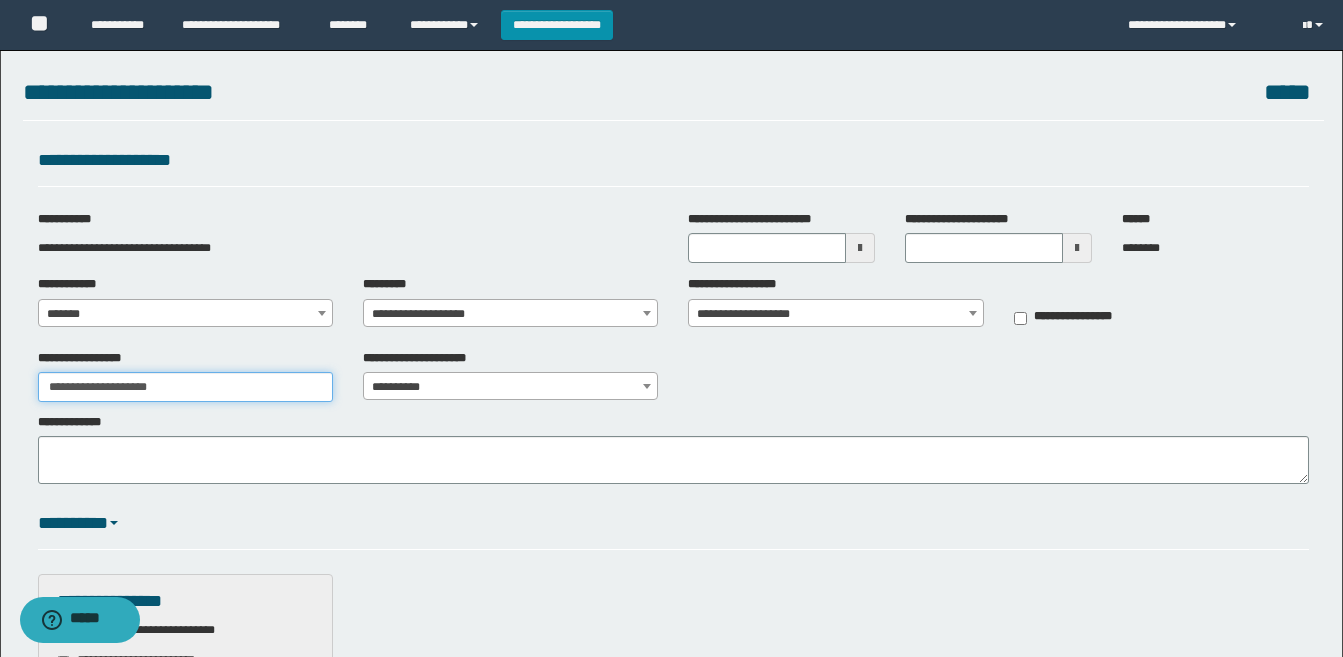 type 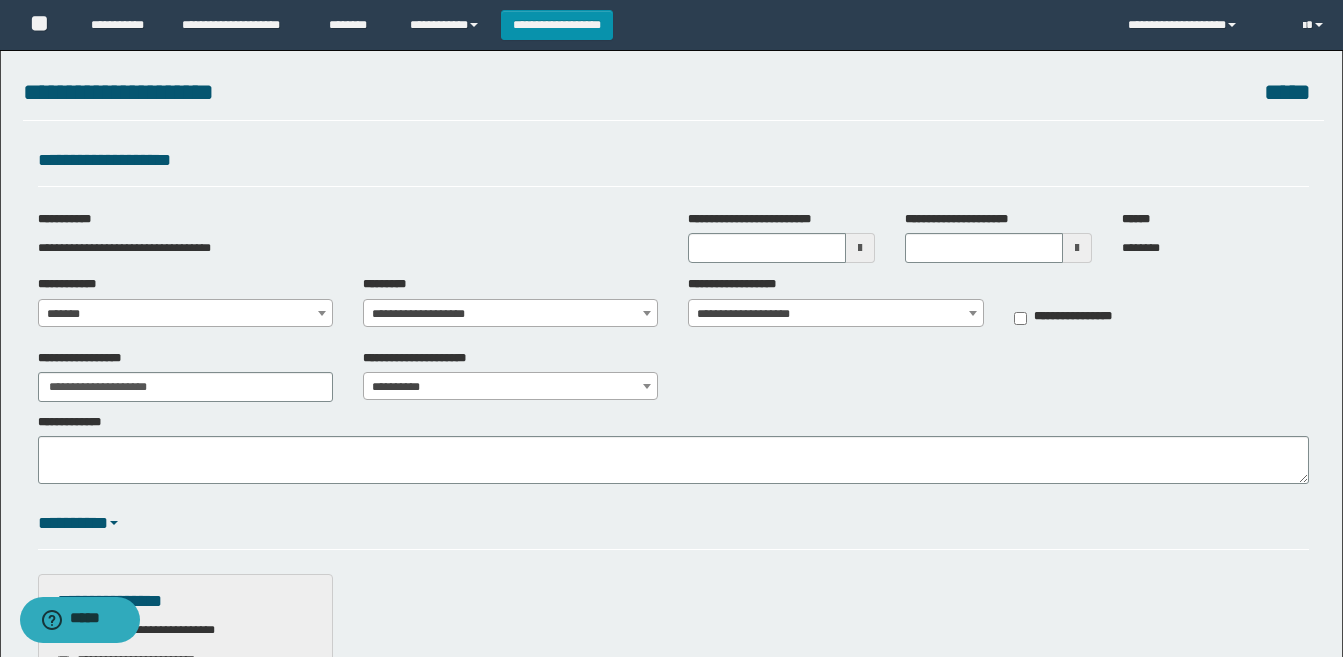 click at bounding box center [860, 248] 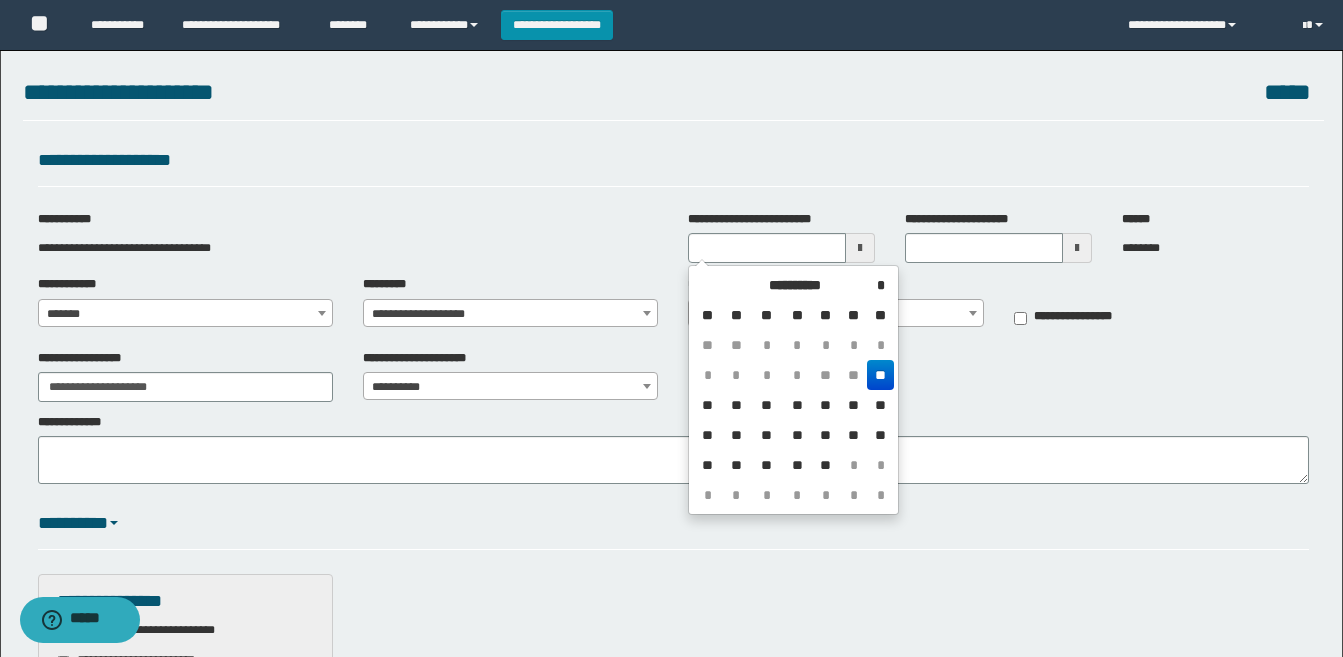 click on "**" at bounding box center [880, 375] 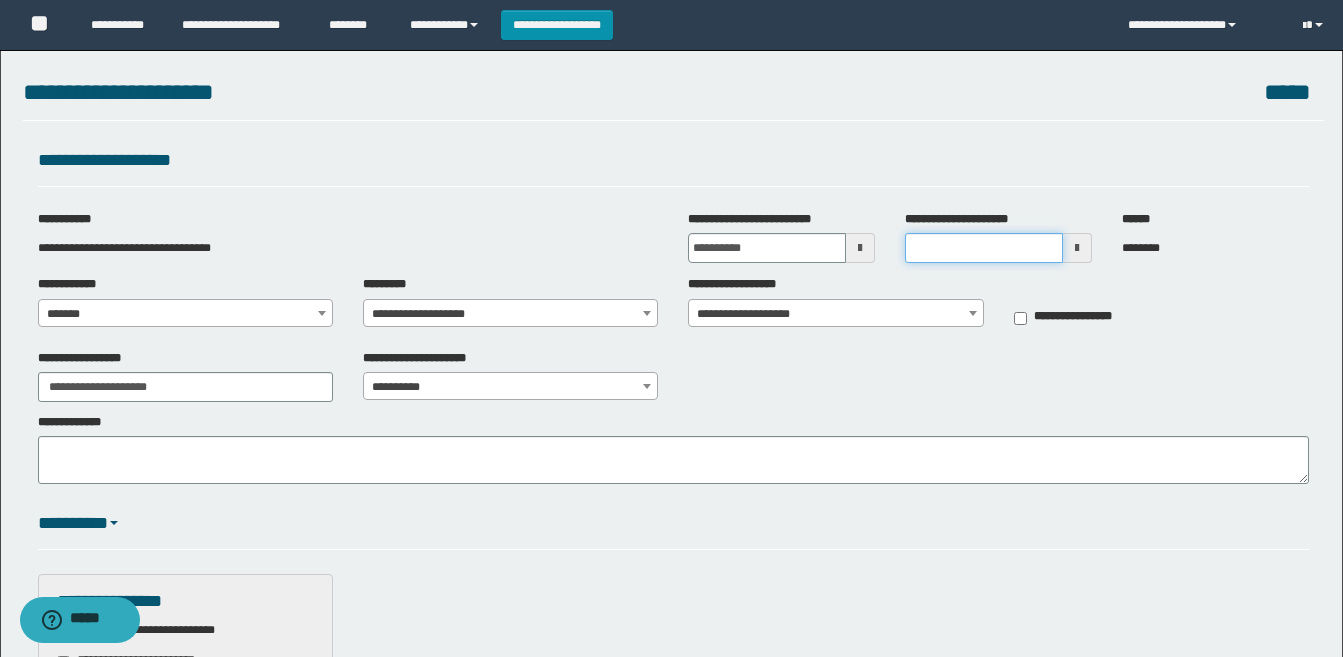 click on "**********" at bounding box center (984, 248) 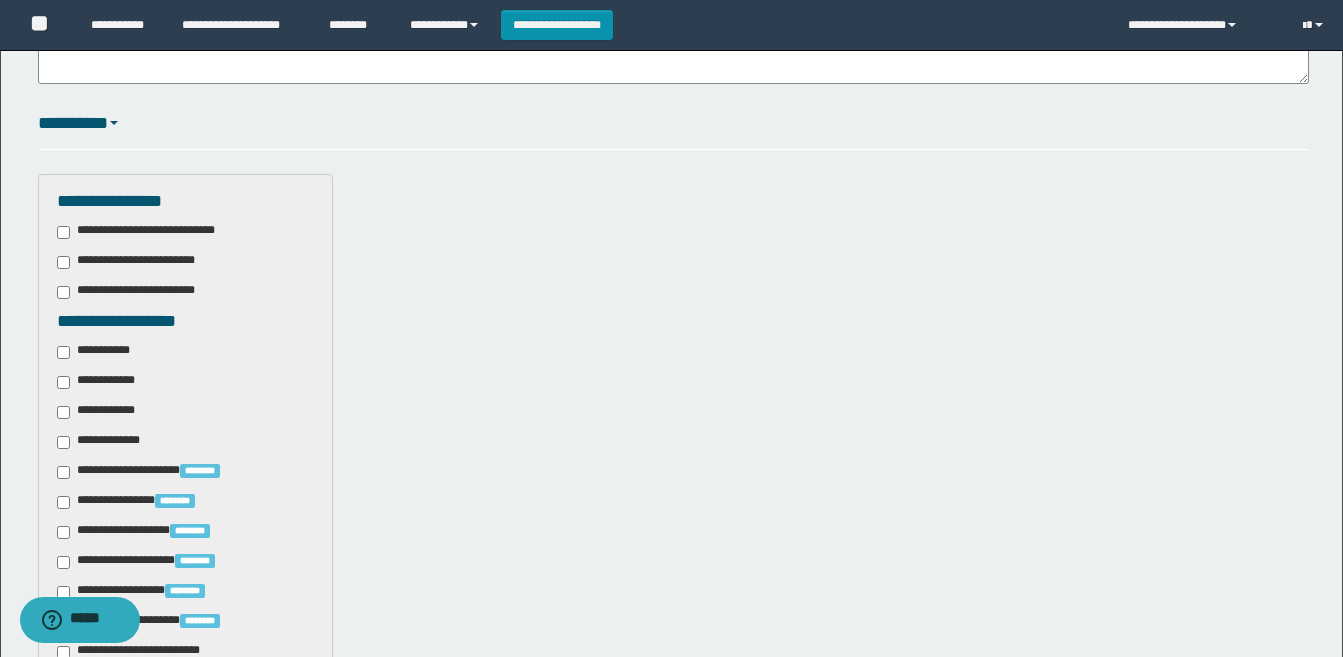 scroll, scrollTop: 600, scrollLeft: 0, axis: vertical 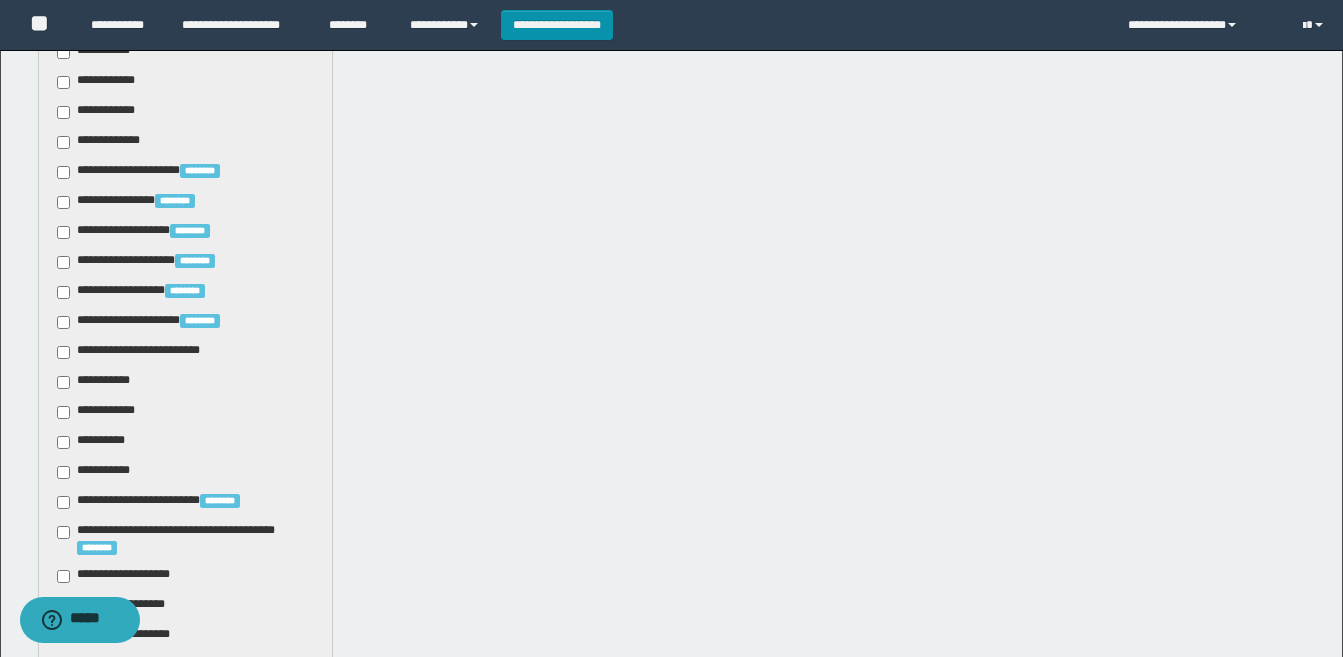 click on "**********" at bounding box center (185, 271) 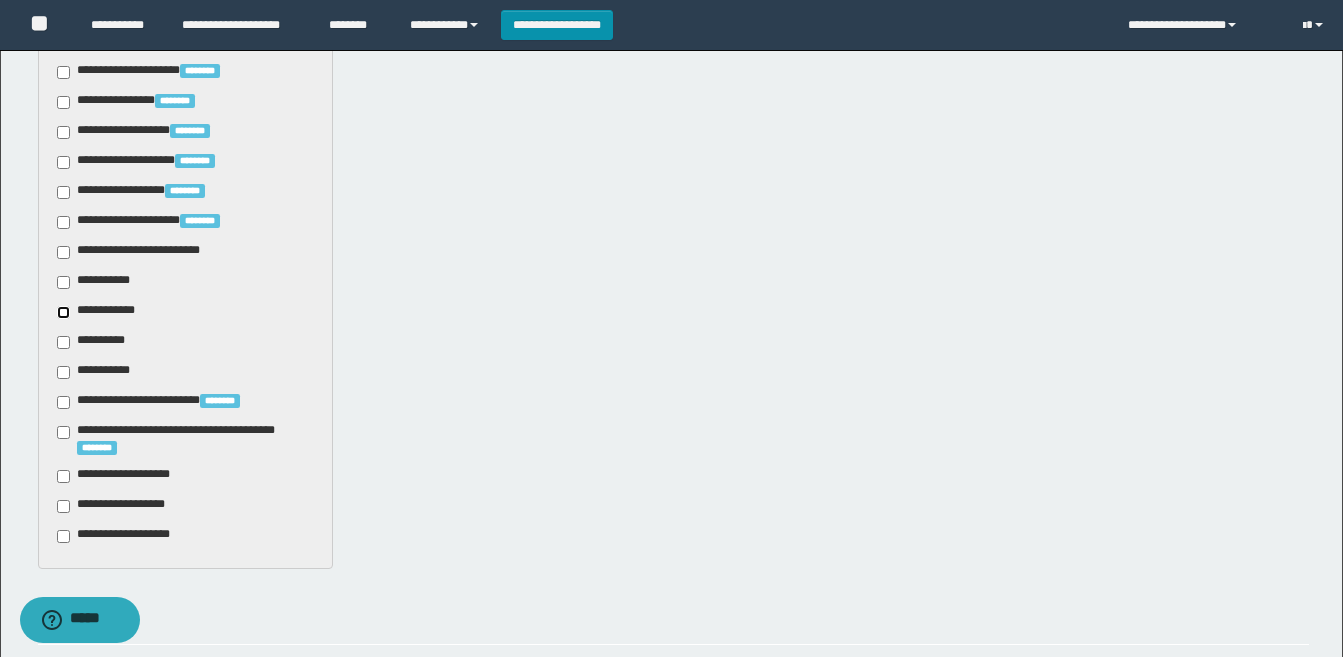 scroll, scrollTop: 900, scrollLeft: 0, axis: vertical 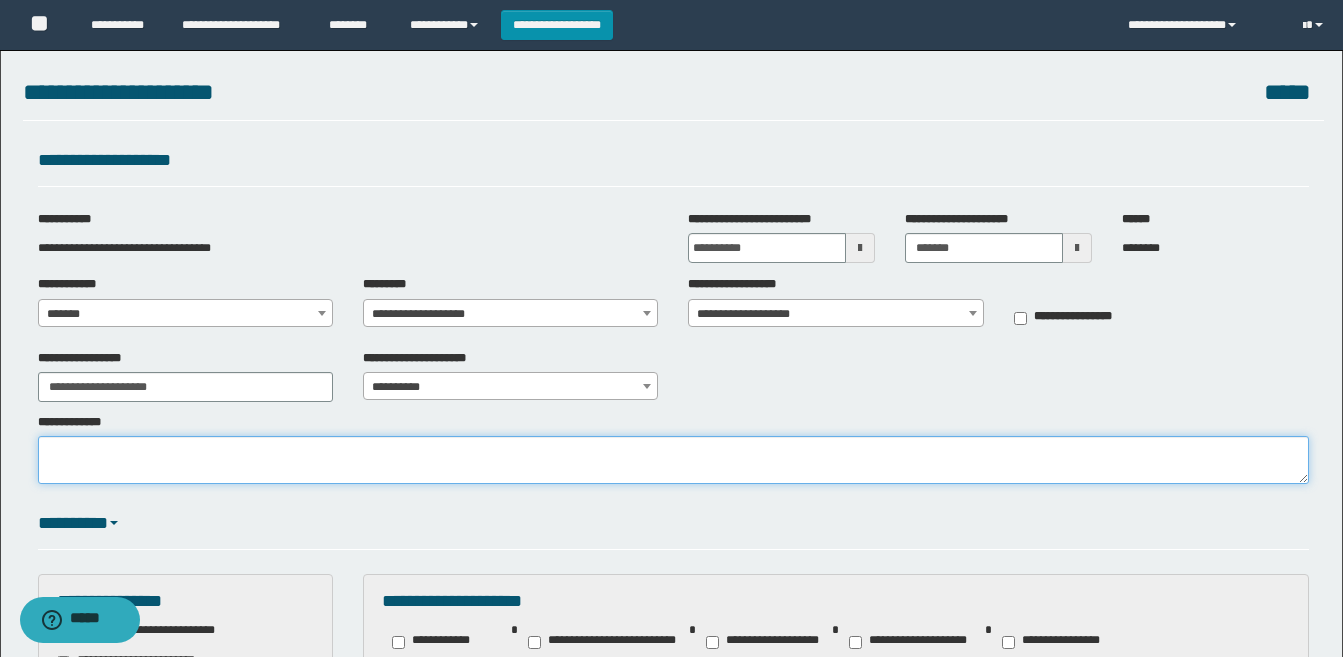click on "**********" at bounding box center (673, 460) 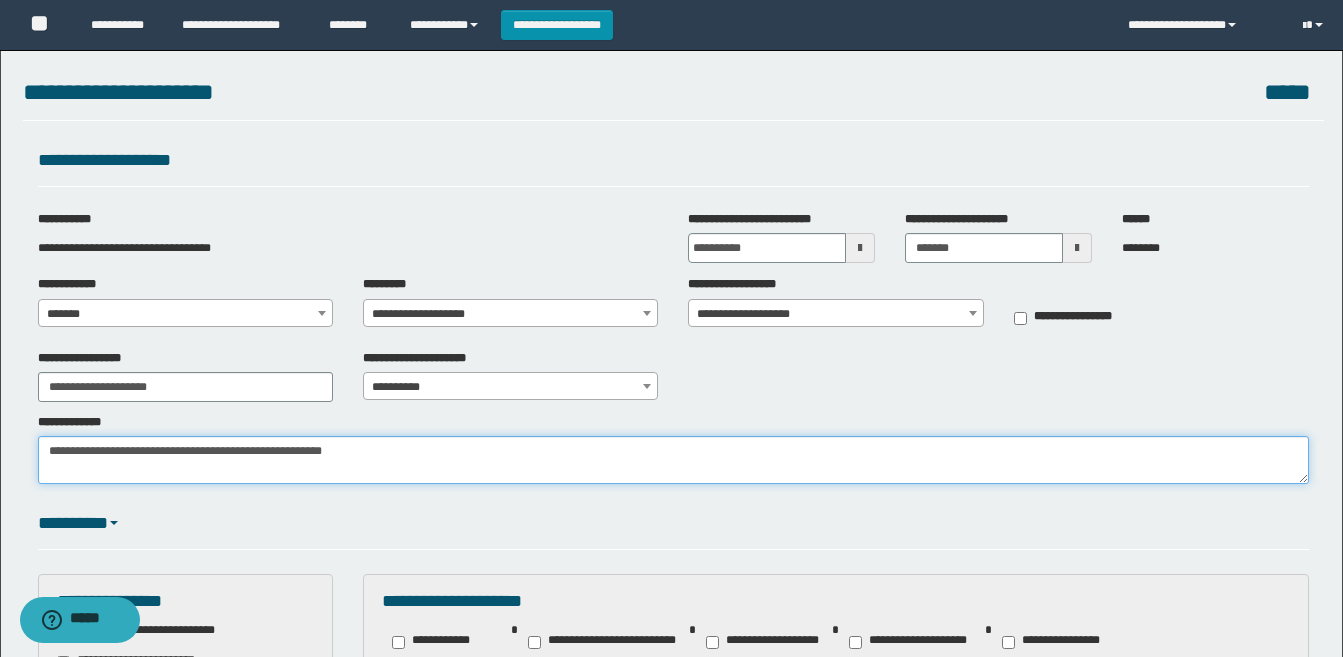 click on "**********" at bounding box center [673, 460] 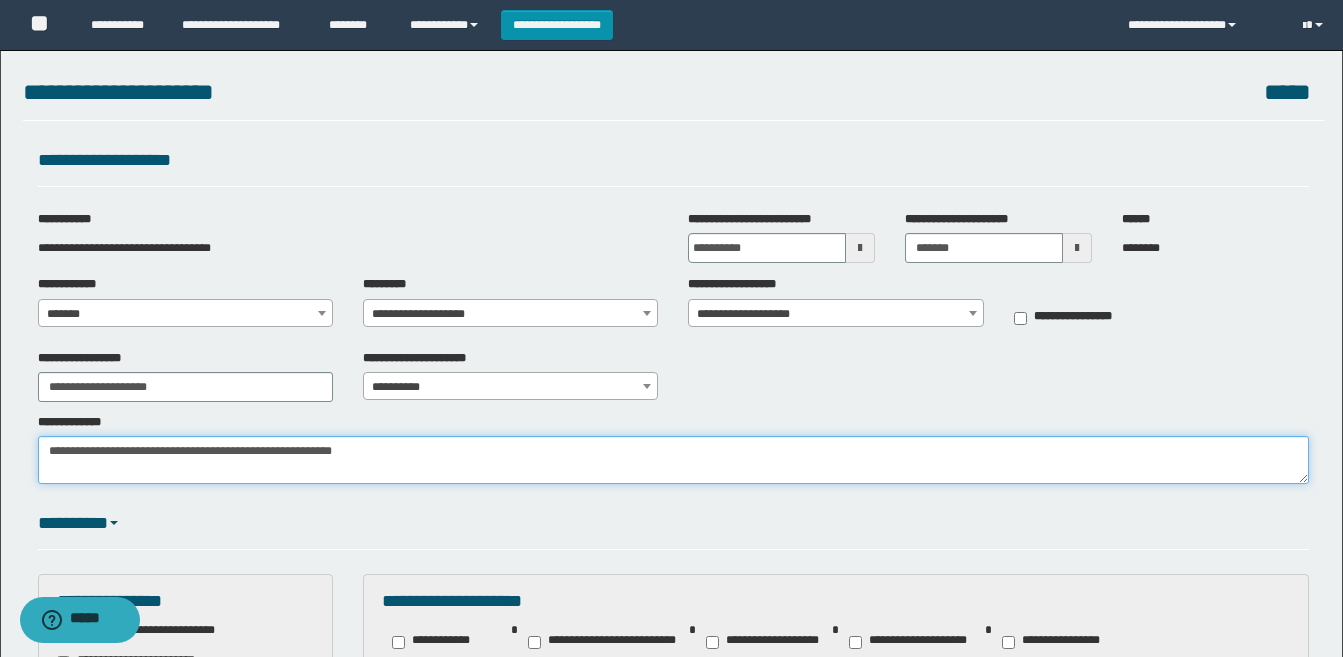 click on "**********" at bounding box center (673, 460) 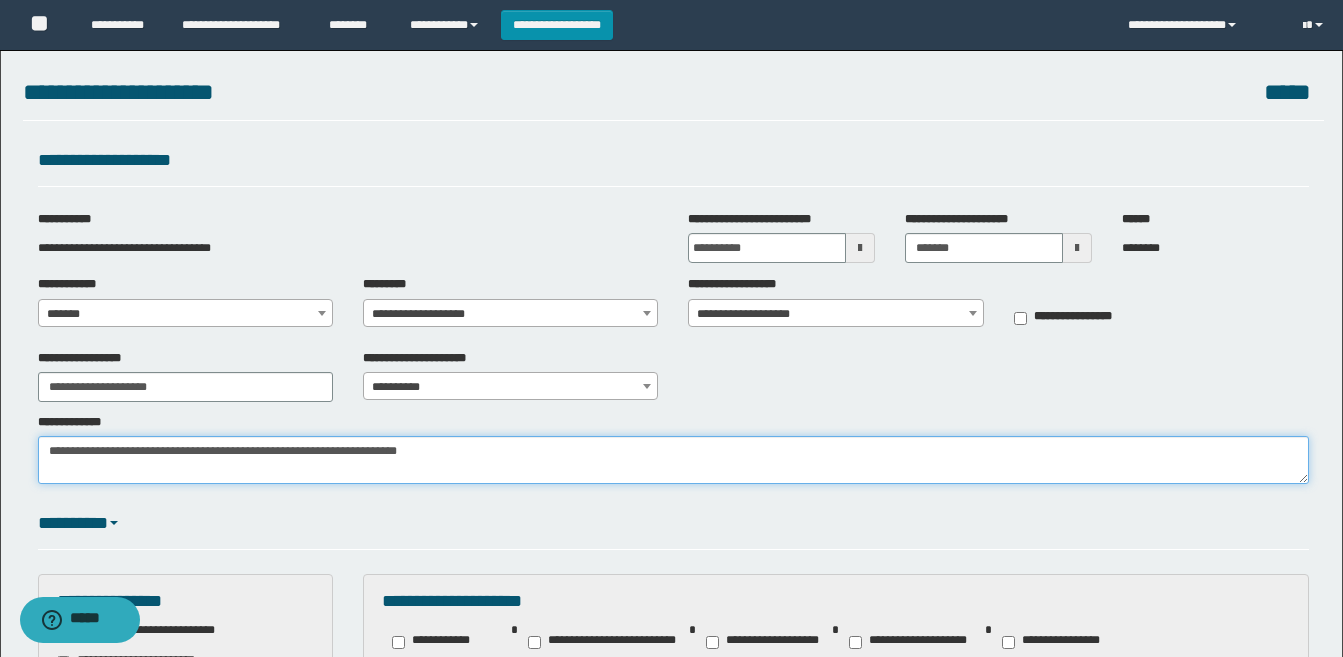 click on "**********" at bounding box center (673, 460) 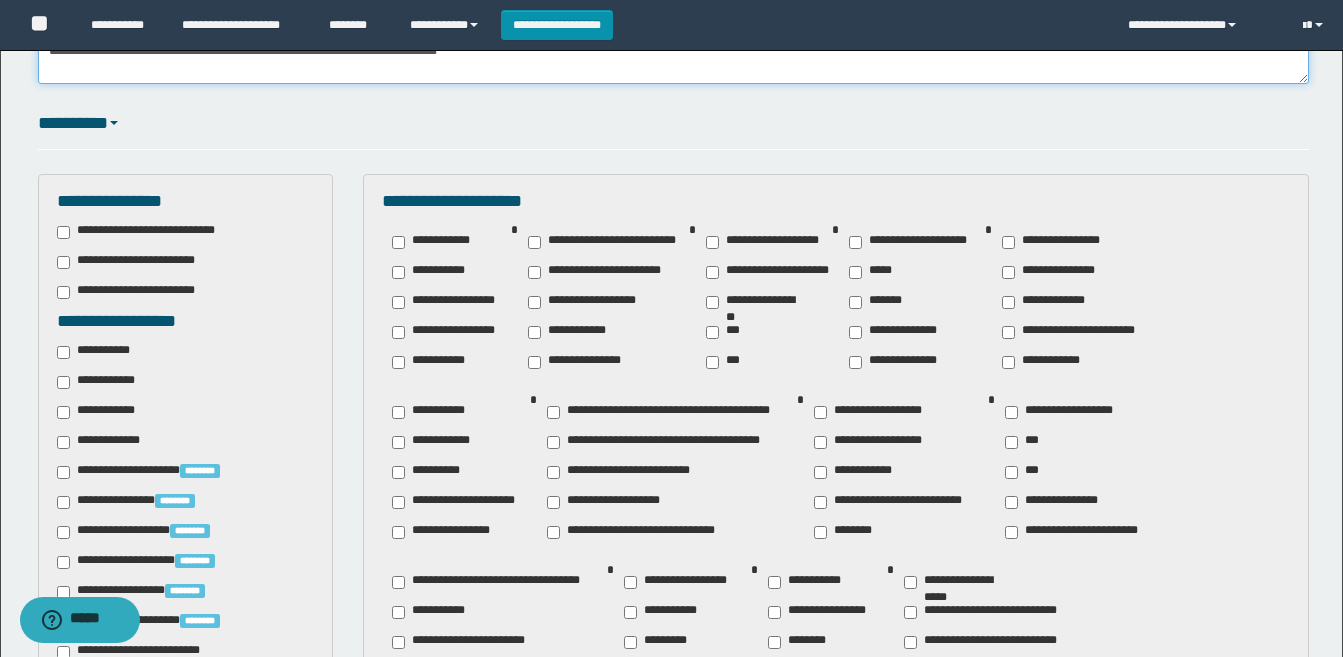 scroll, scrollTop: 300, scrollLeft: 0, axis: vertical 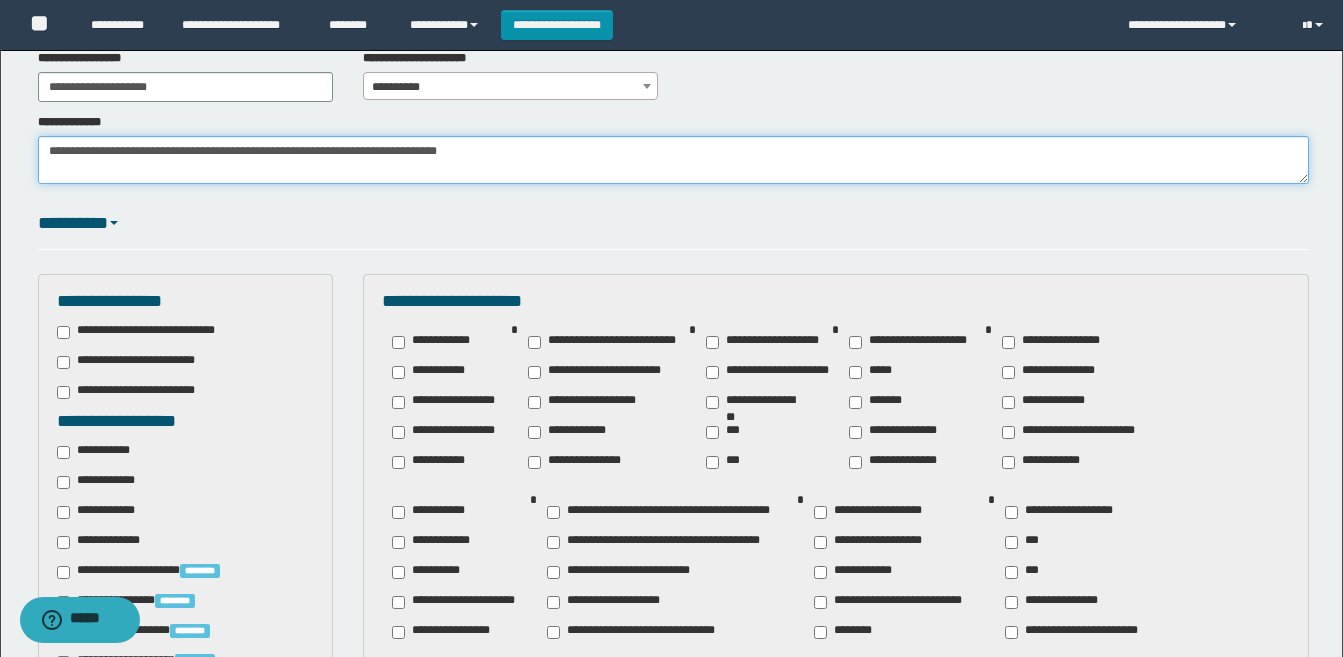 type on "**********" 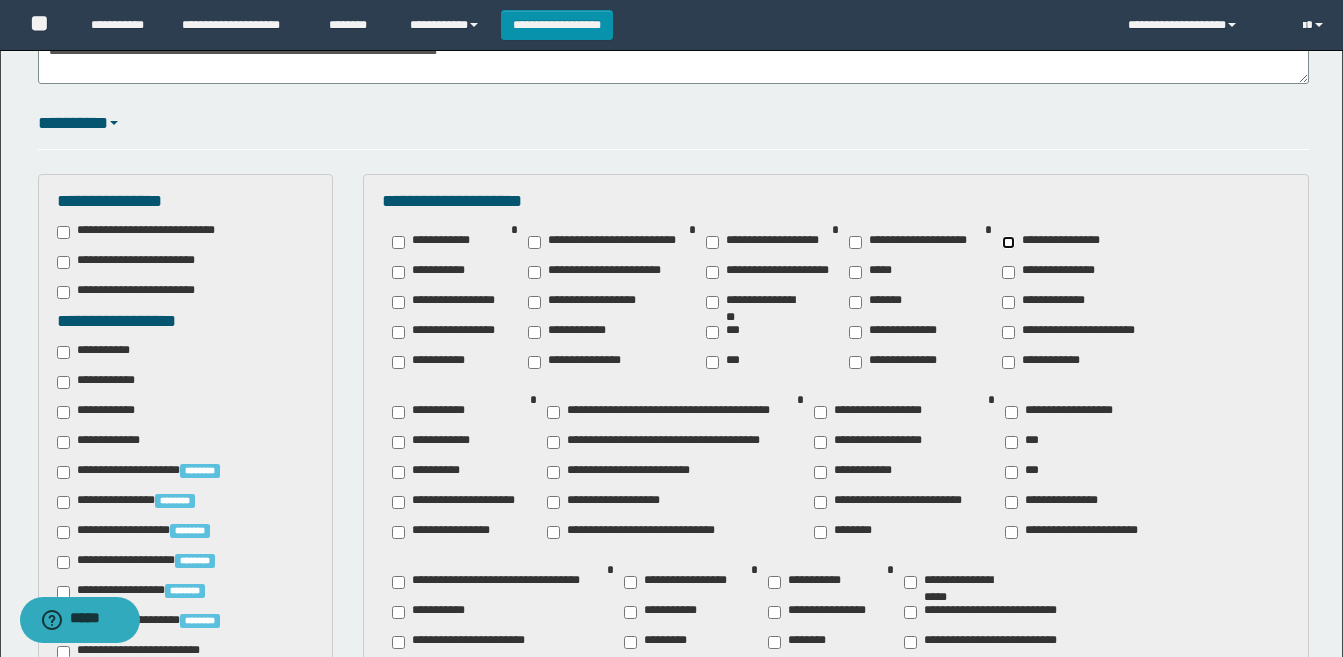 scroll, scrollTop: 600, scrollLeft: 0, axis: vertical 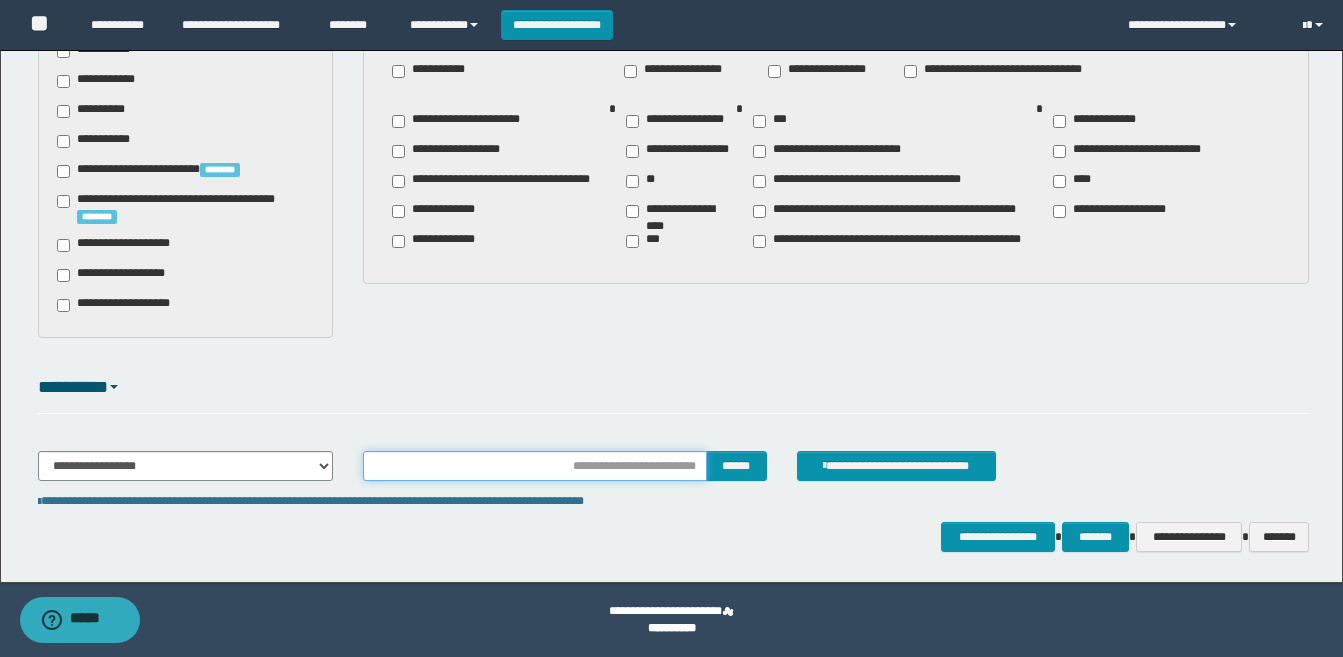 click at bounding box center [535, 466] 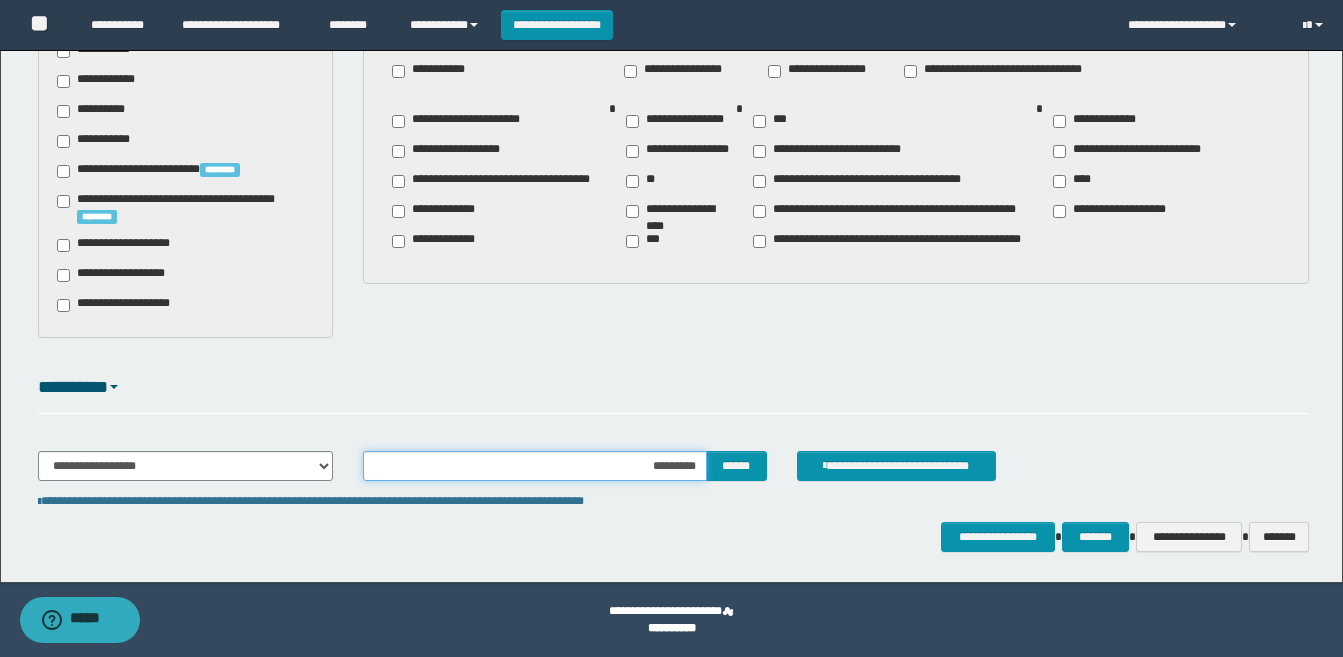 type on "**********" 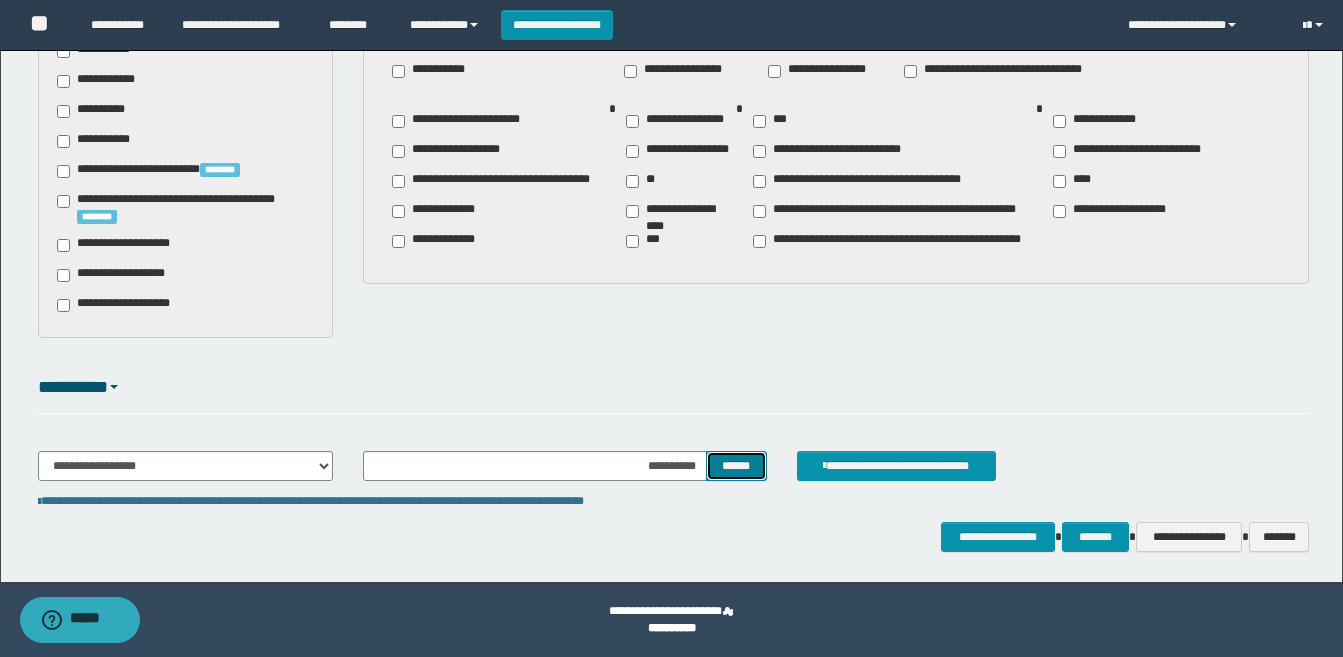 click on "******" at bounding box center (736, 466) 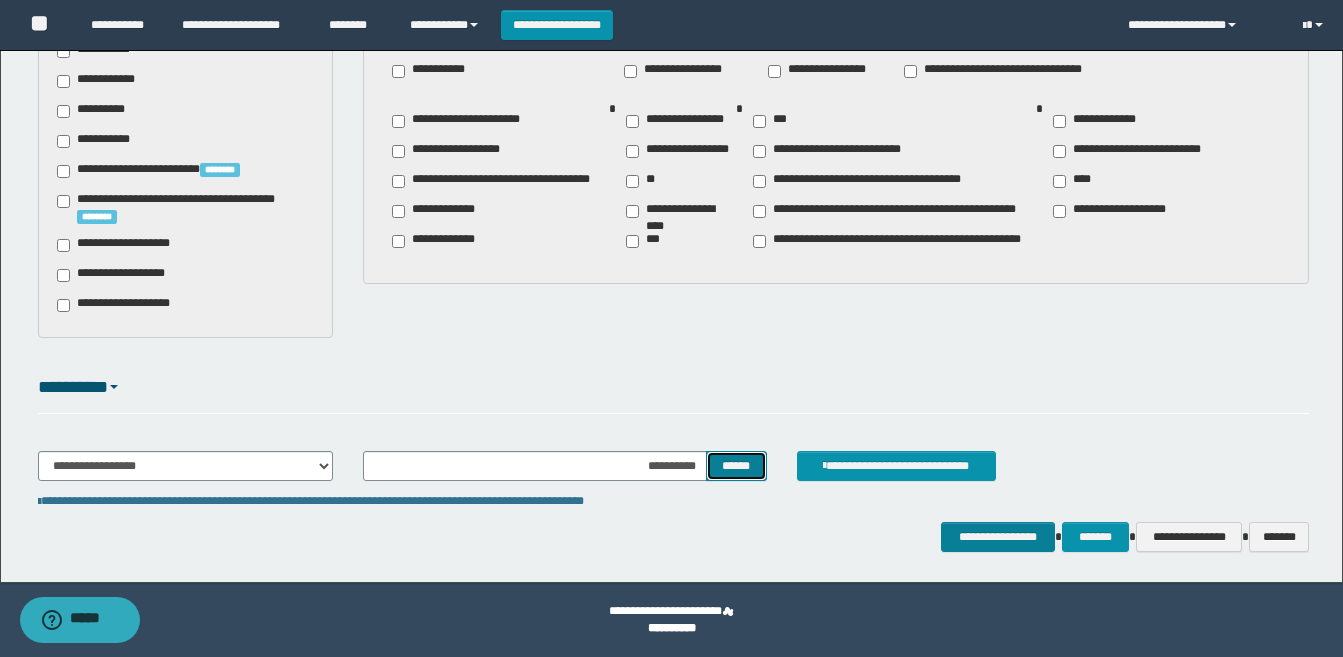 type 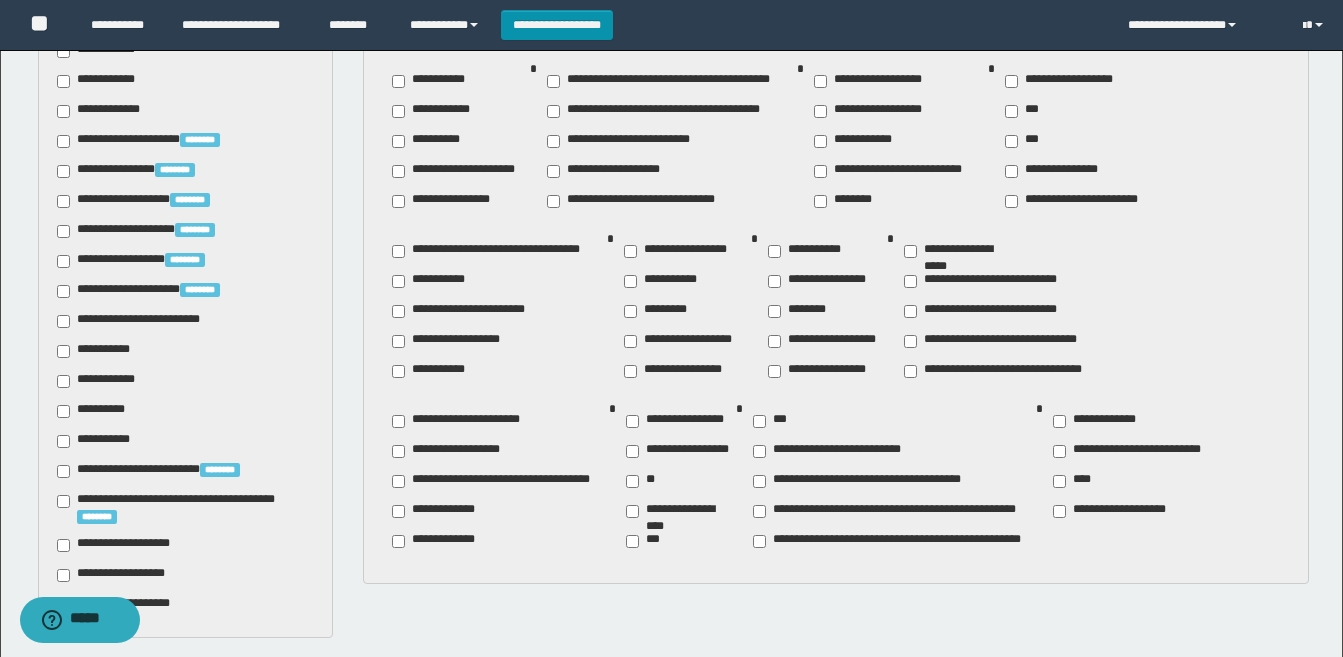 scroll, scrollTop: 531, scrollLeft: 0, axis: vertical 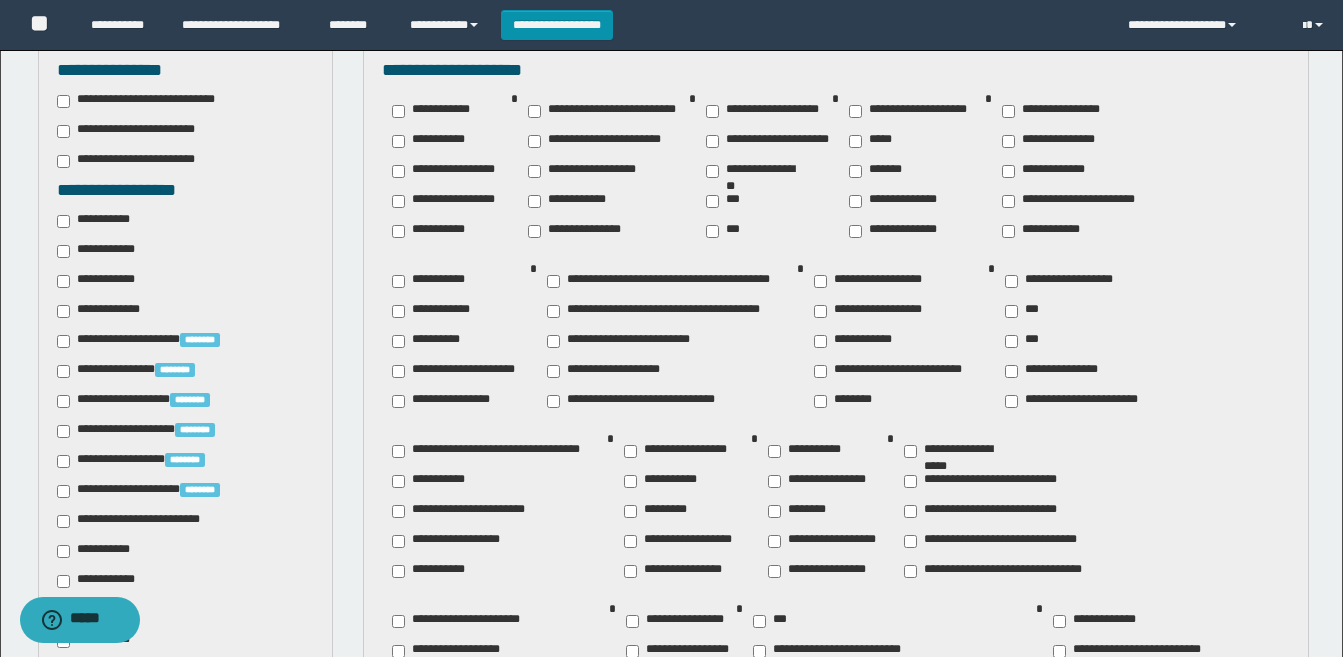 click on "**********" at bounding box center (897, 201) 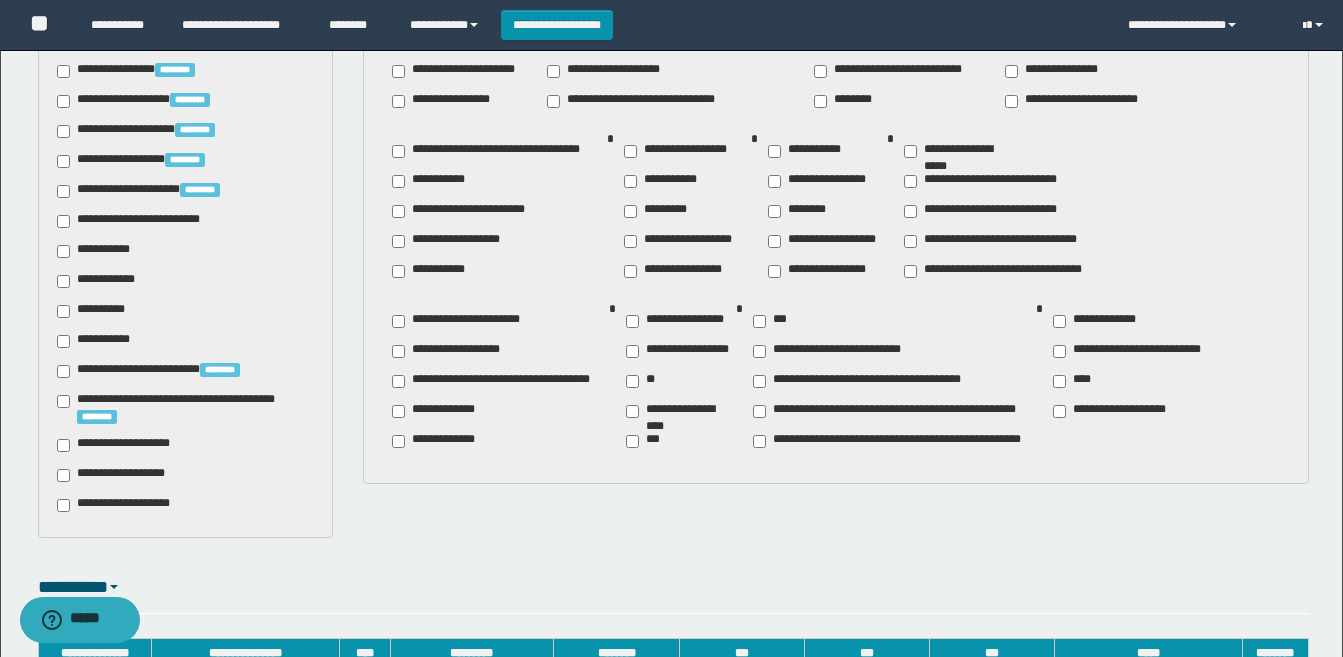 scroll, scrollTop: 1129, scrollLeft: 0, axis: vertical 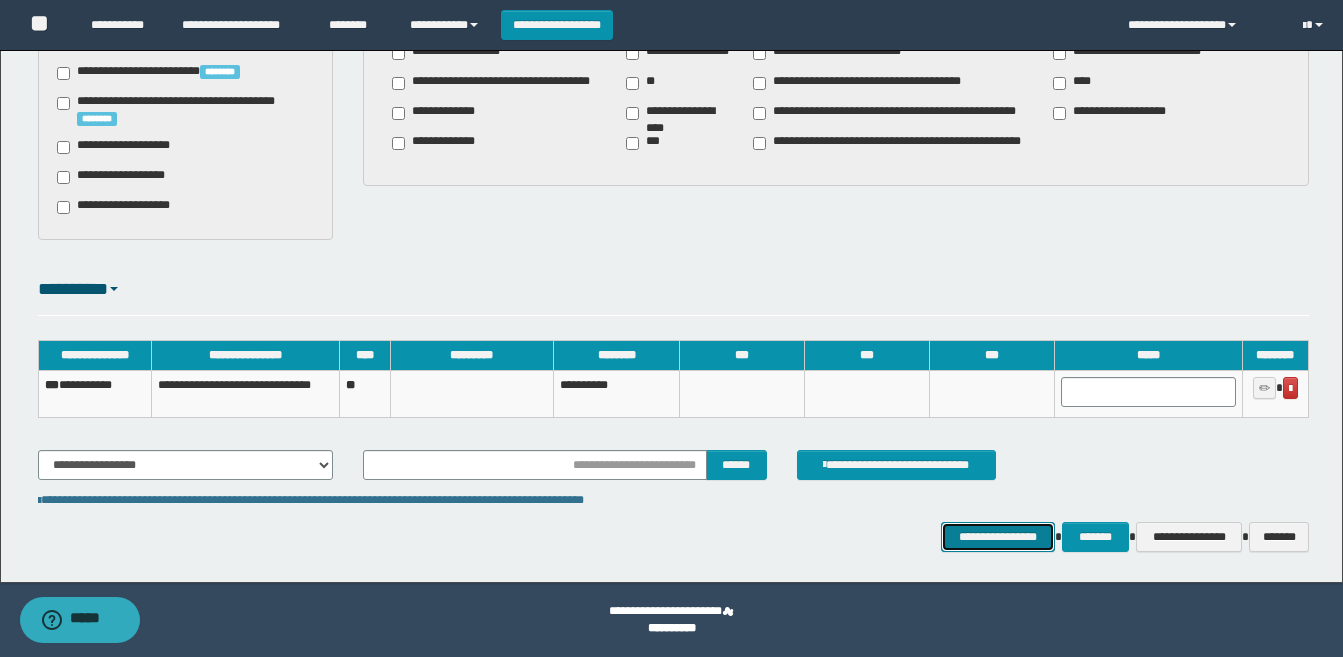 click on "**********" at bounding box center [998, 537] 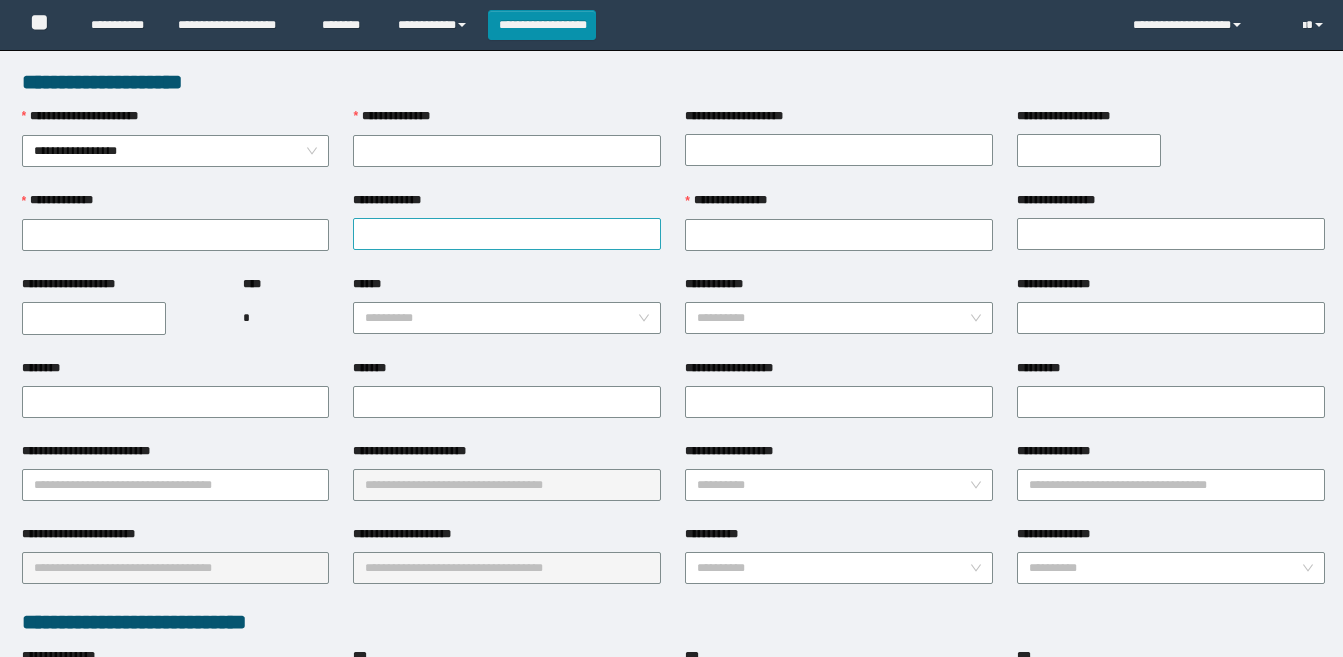scroll, scrollTop: 0, scrollLeft: 0, axis: both 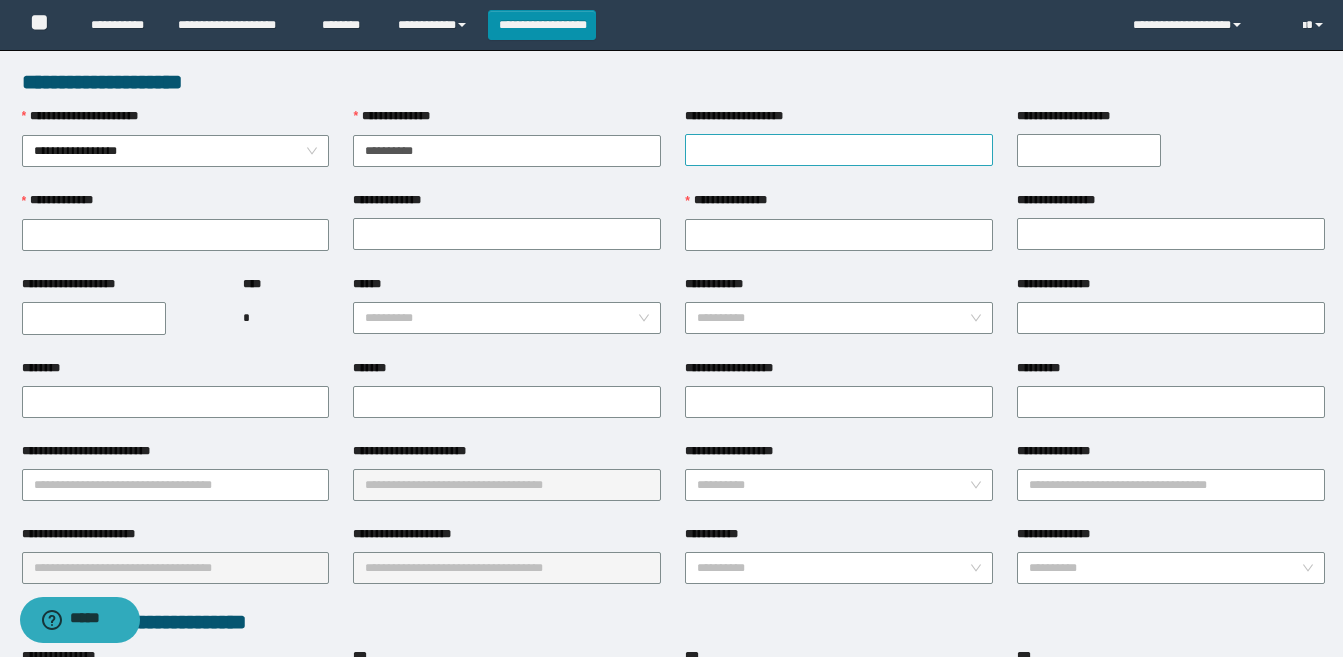 type on "**********" 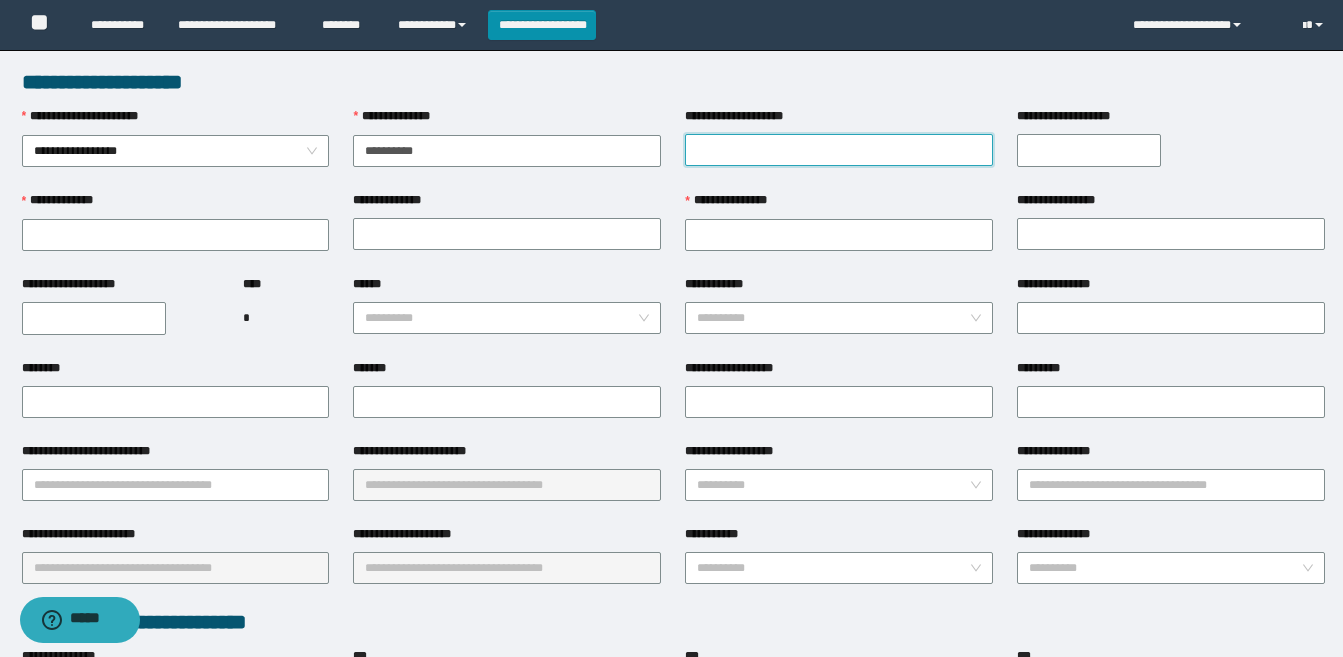 click on "**********" at bounding box center [839, 150] 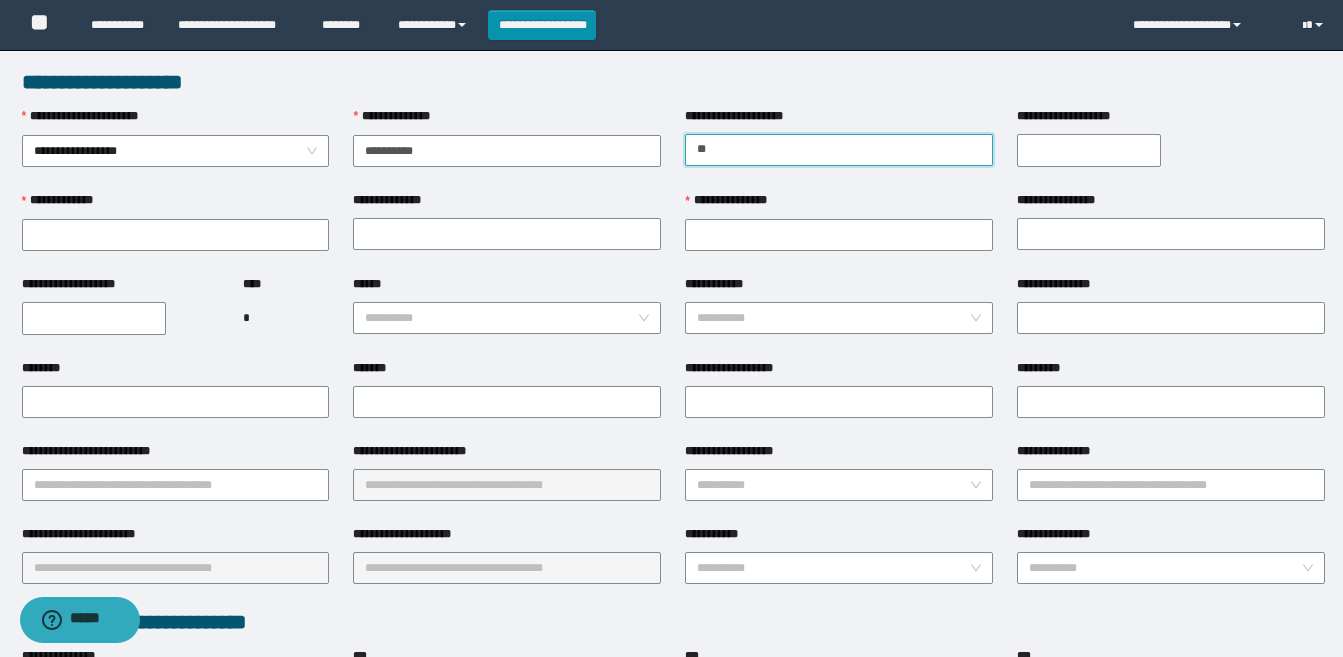 type on "*" 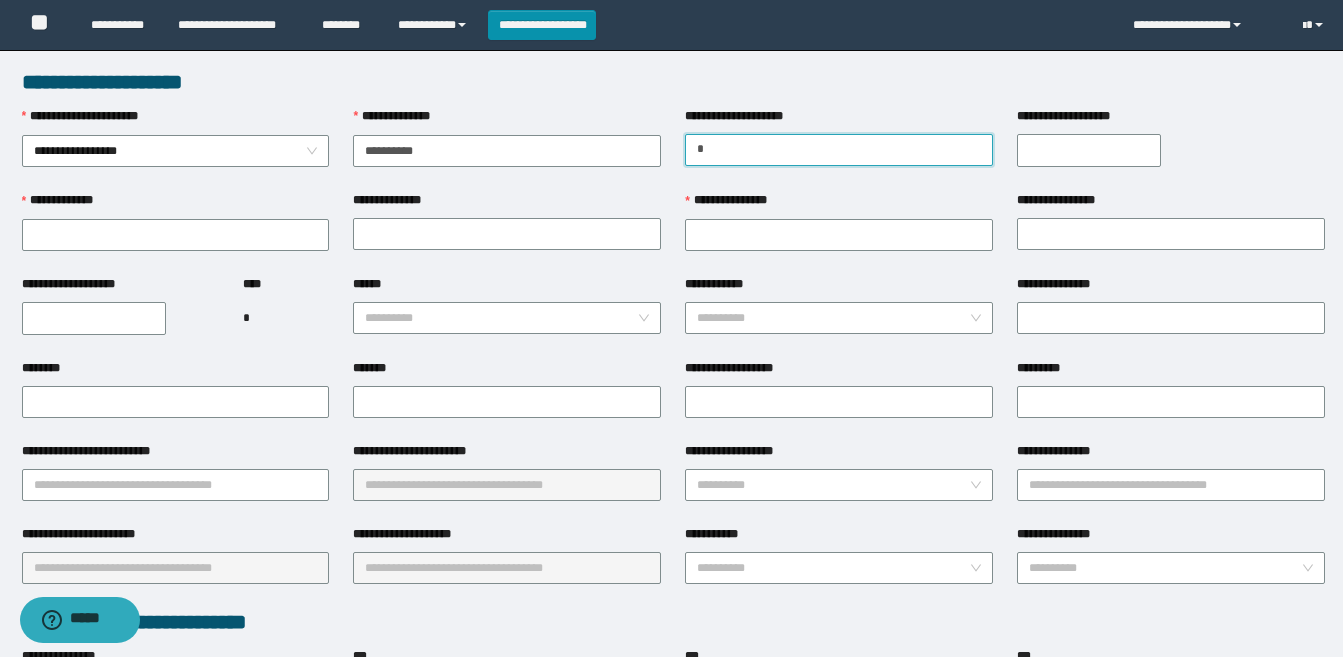type 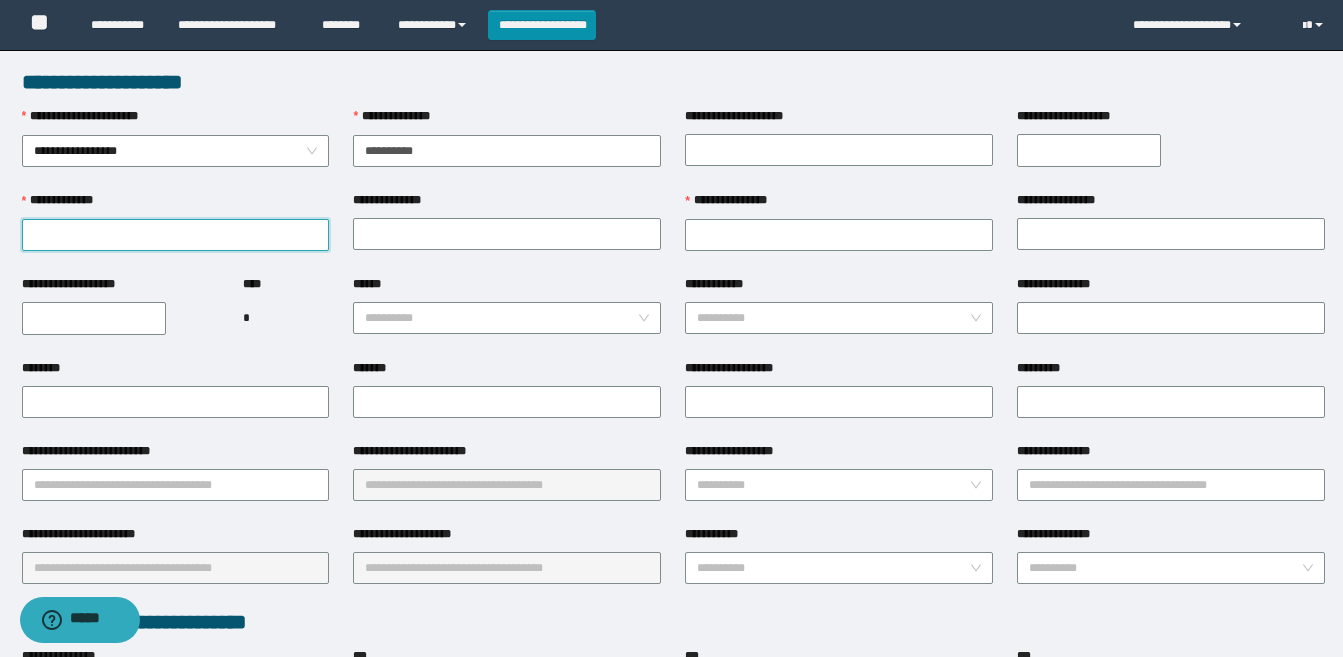 click on "**********" at bounding box center [176, 235] 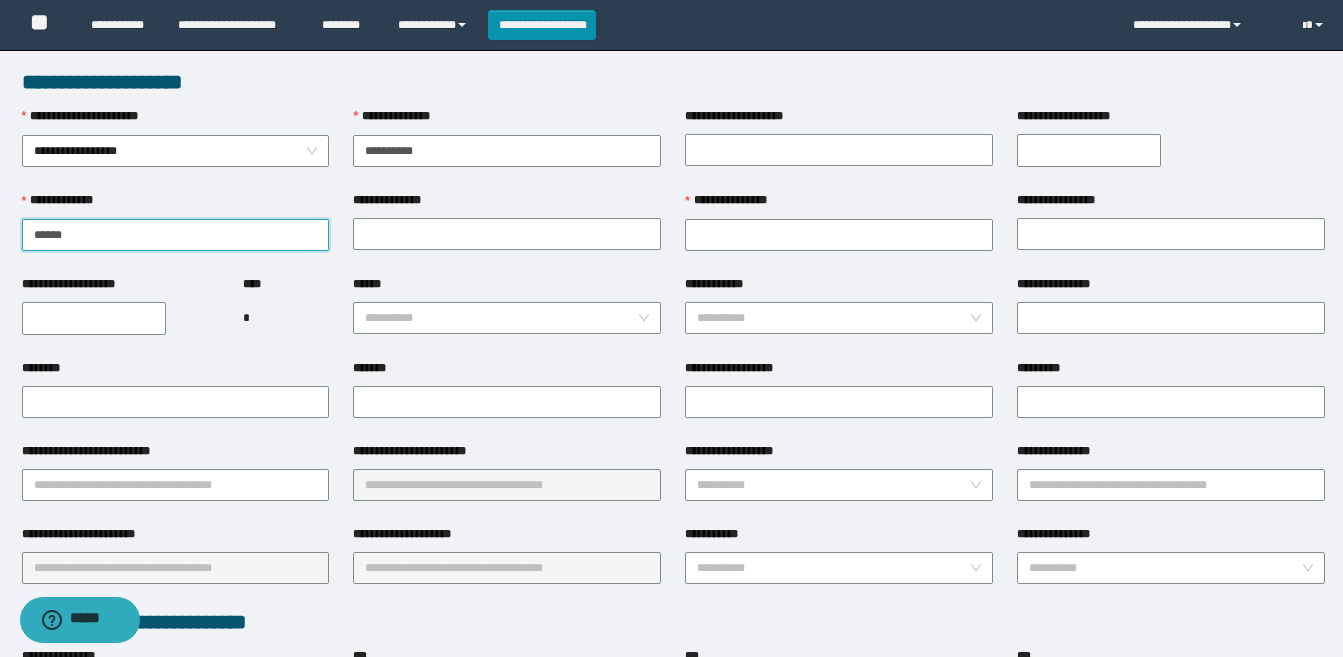type on "******" 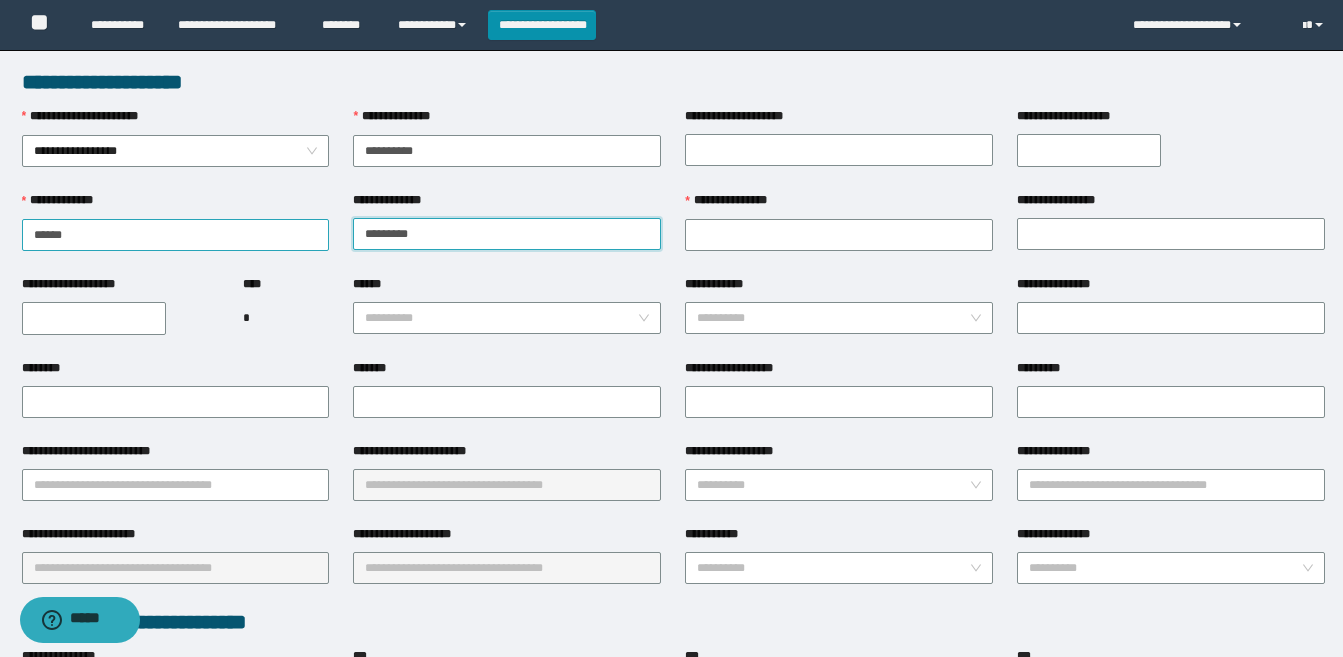 type on "*********" 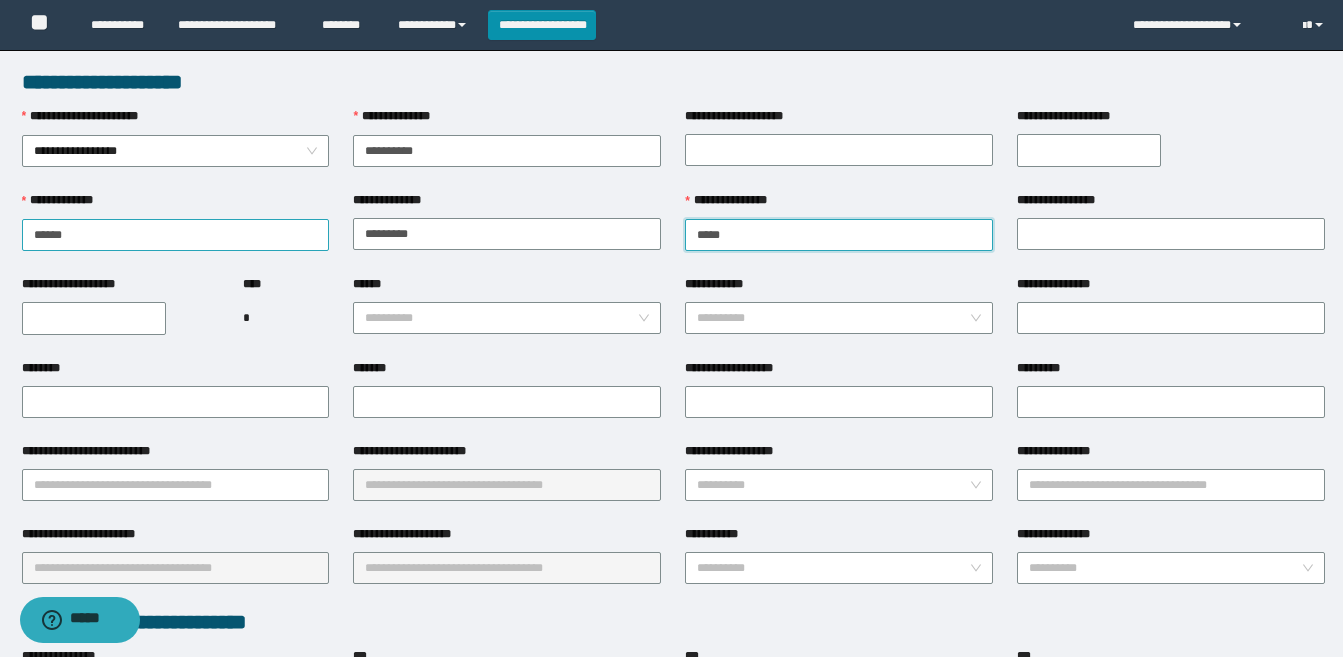 type on "*****" 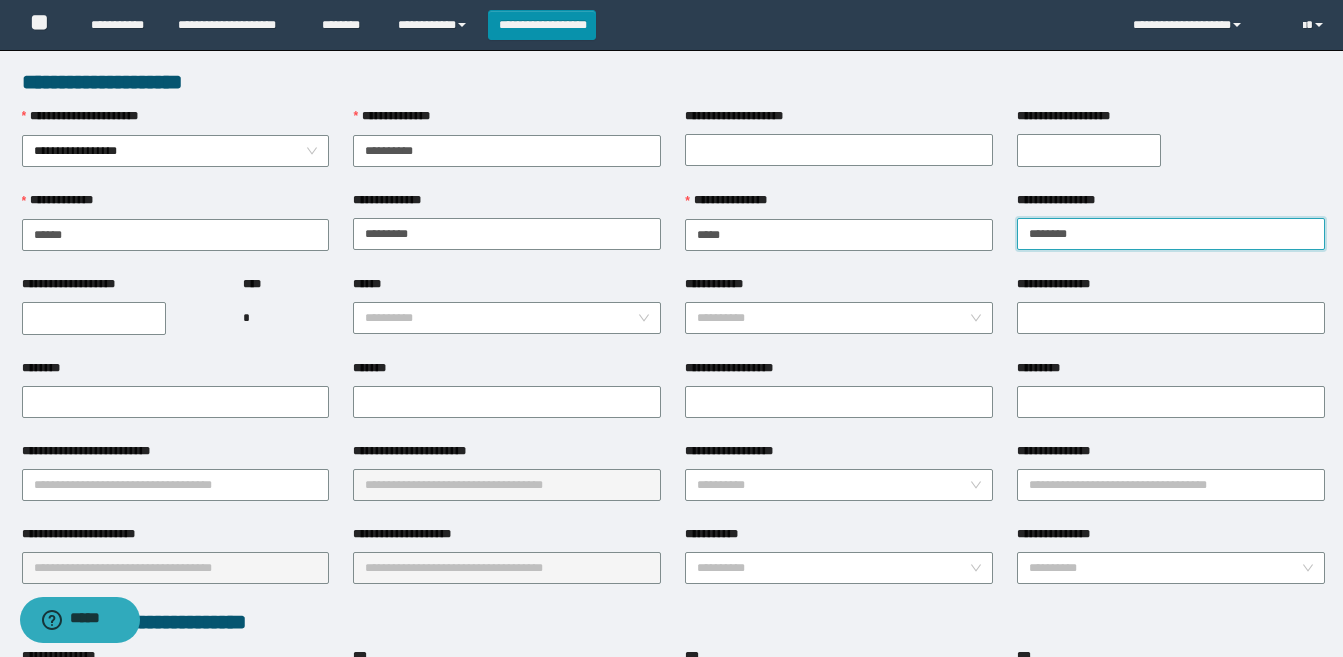 type on "********" 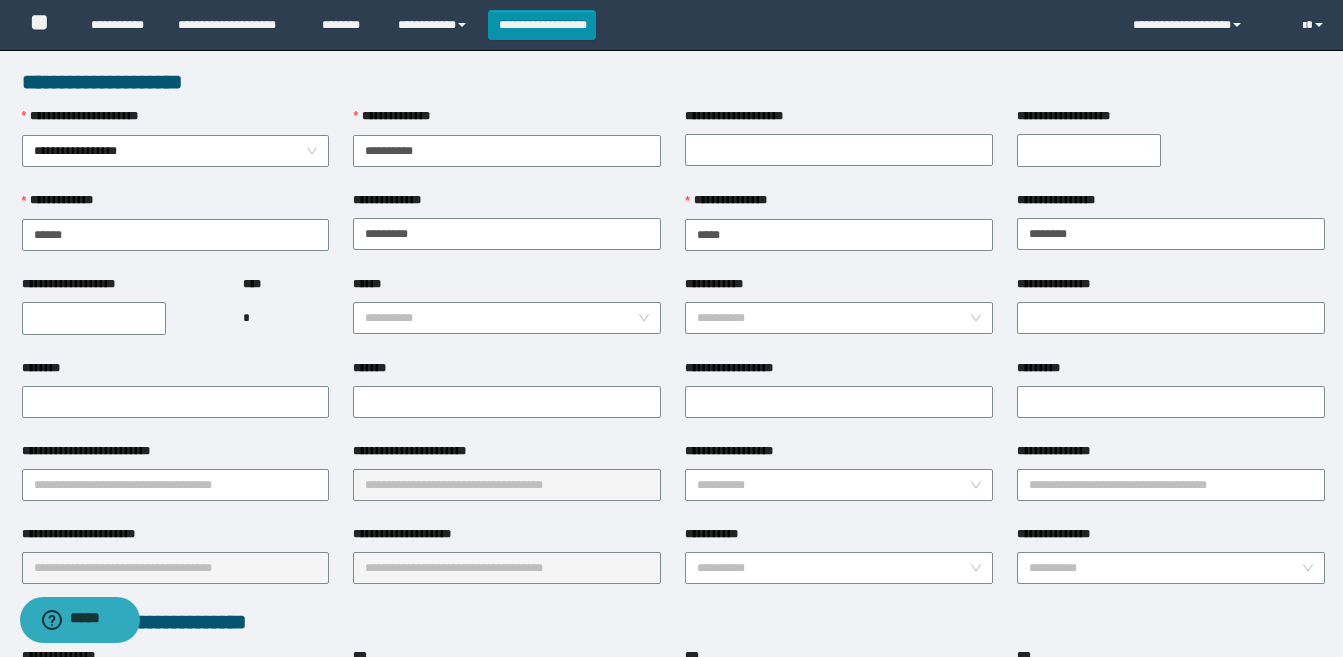 click on "**********" at bounding box center [94, 318] 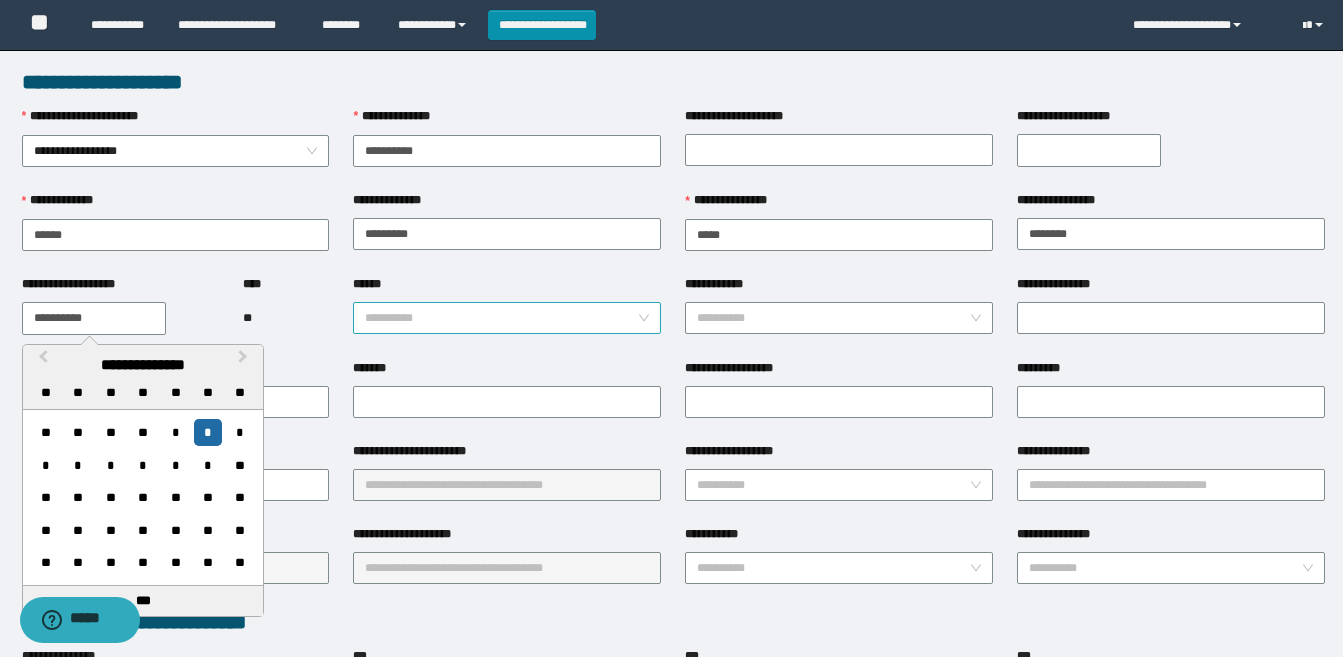 type on "**********" 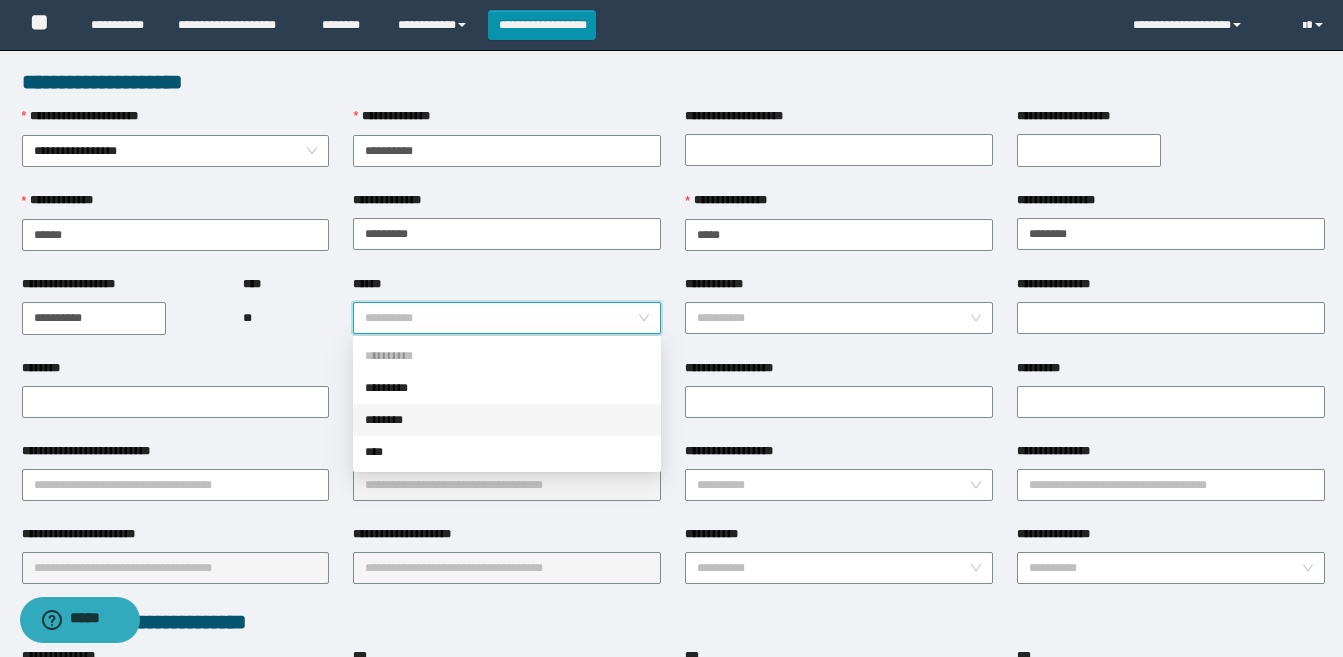 click on "********" at bounding box center (507, 420) 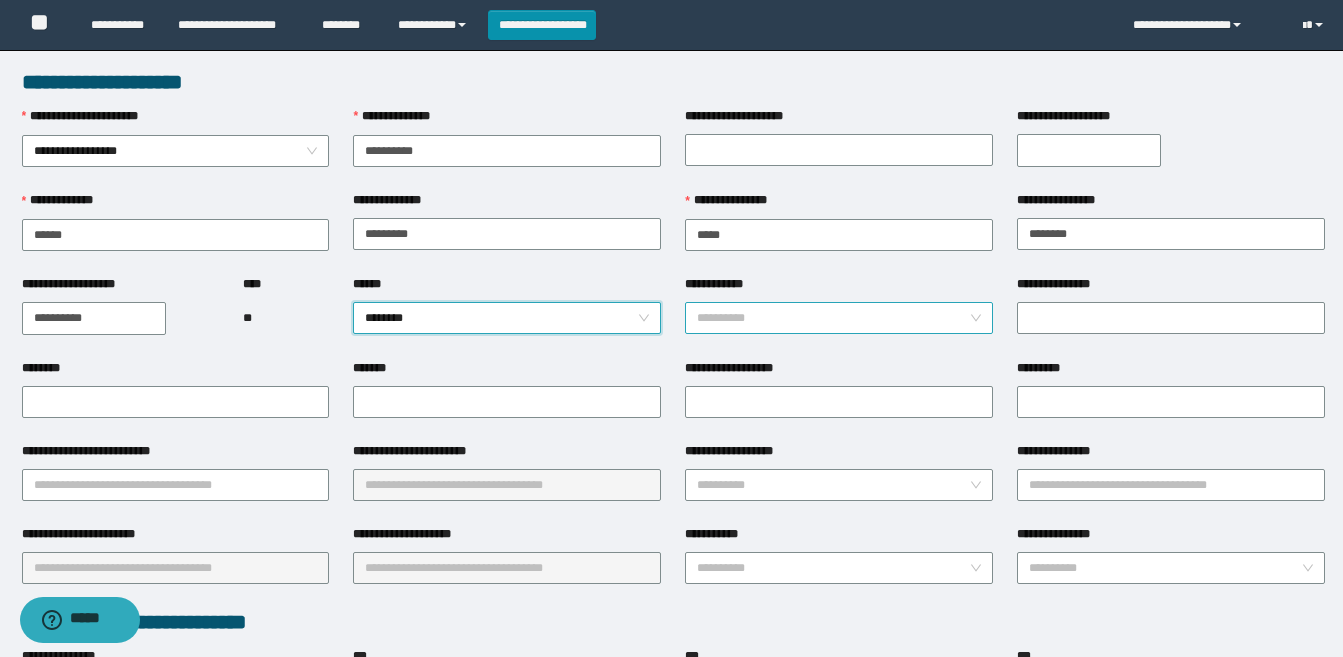 click on "**********" at bounding box center (833, 318) 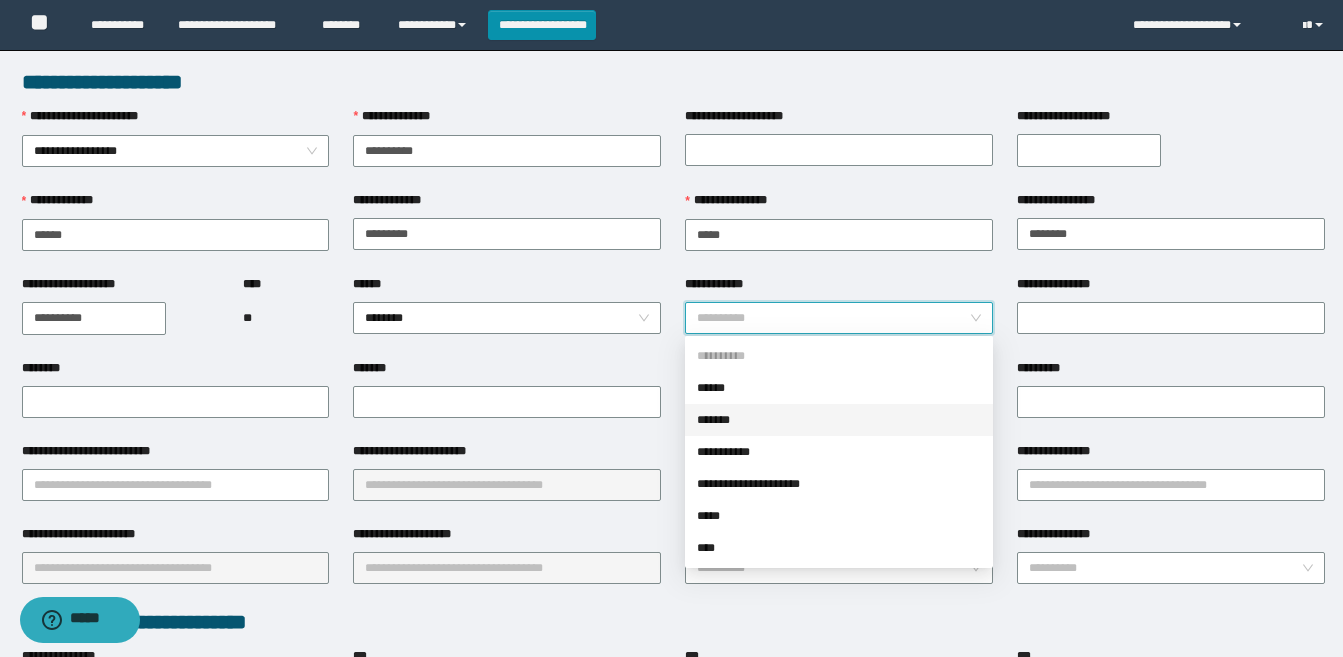 click on "*******" at bounding box center (839, 420) 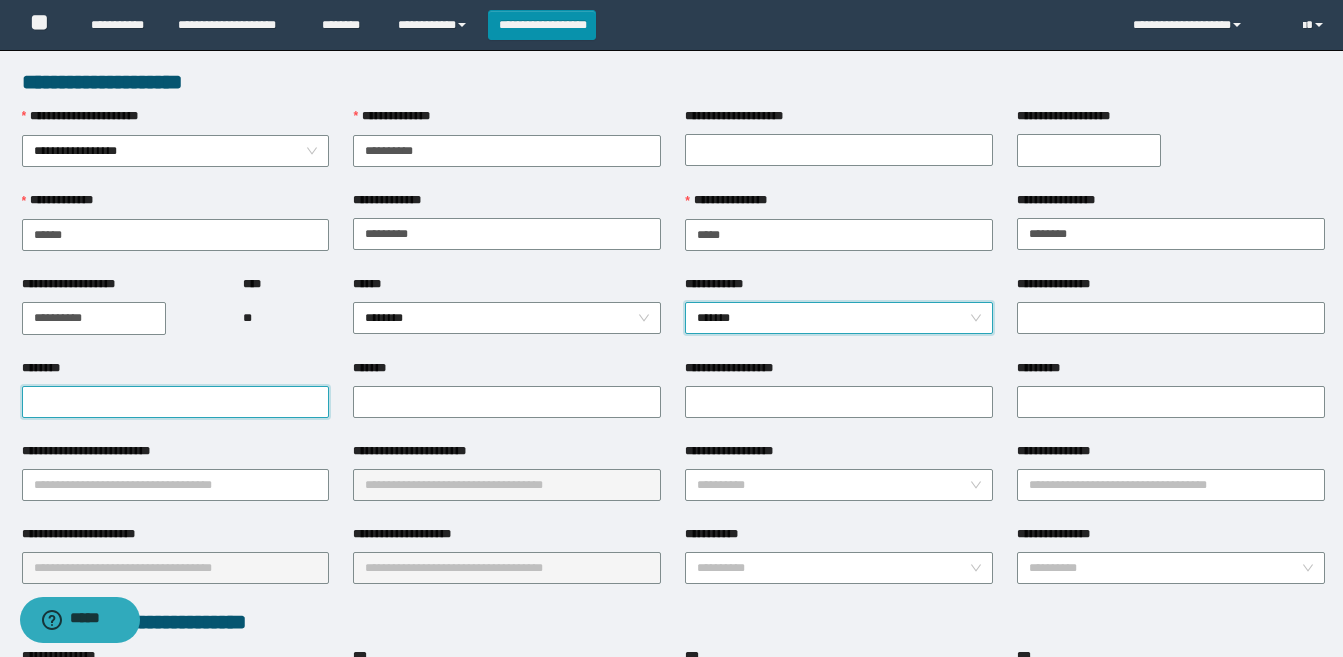 click on "********" at bounding box center (176, 402) 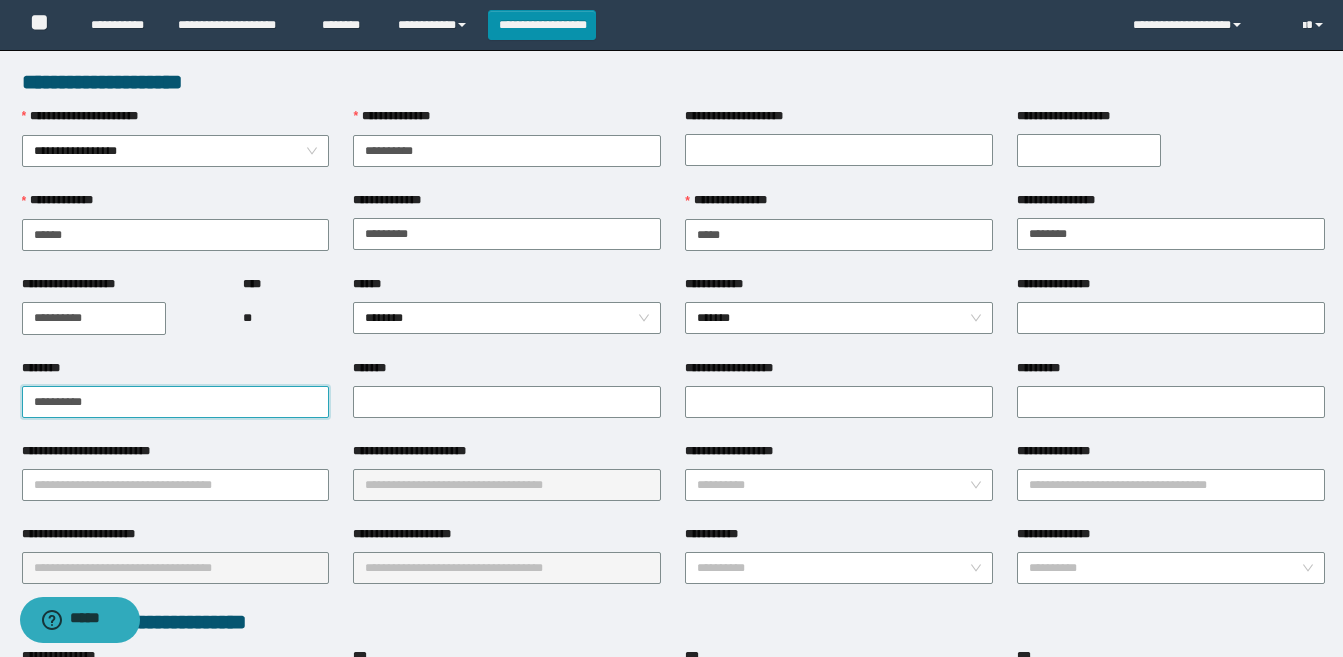 drag, startPoint x: 185, startPoint y: 403, endPoint x: 0, endPoint y: 400, distance: 185.02432 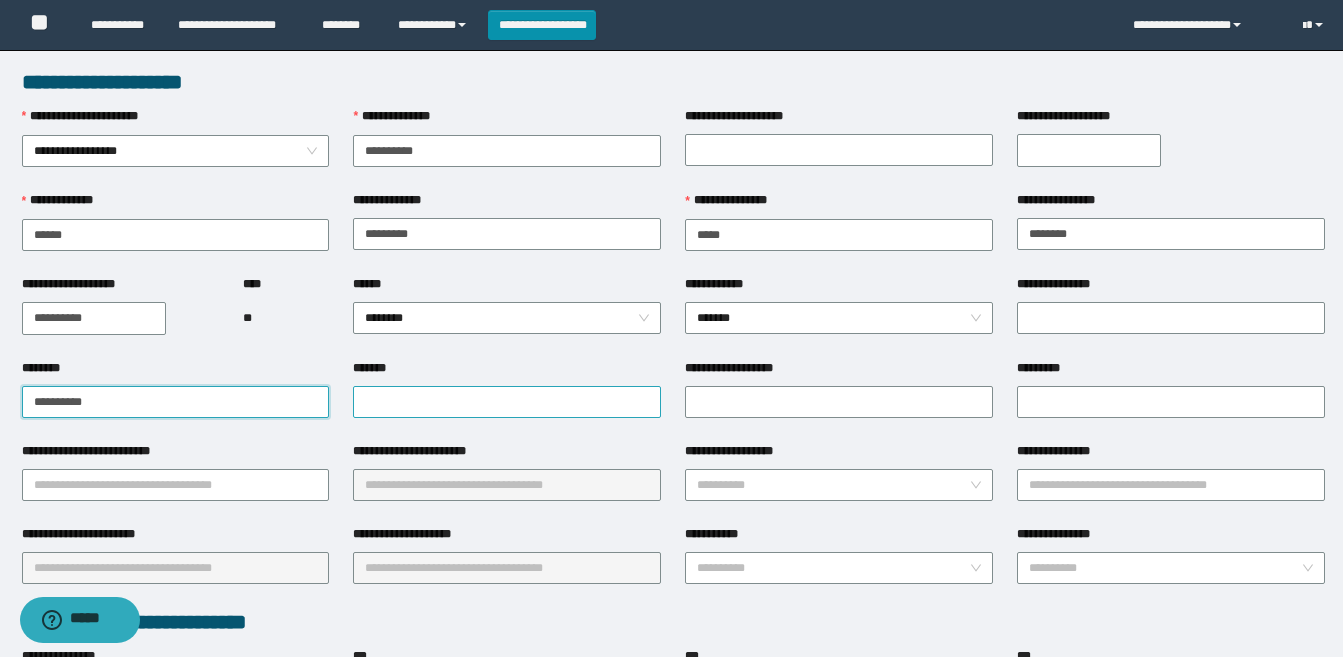 type on "**********" 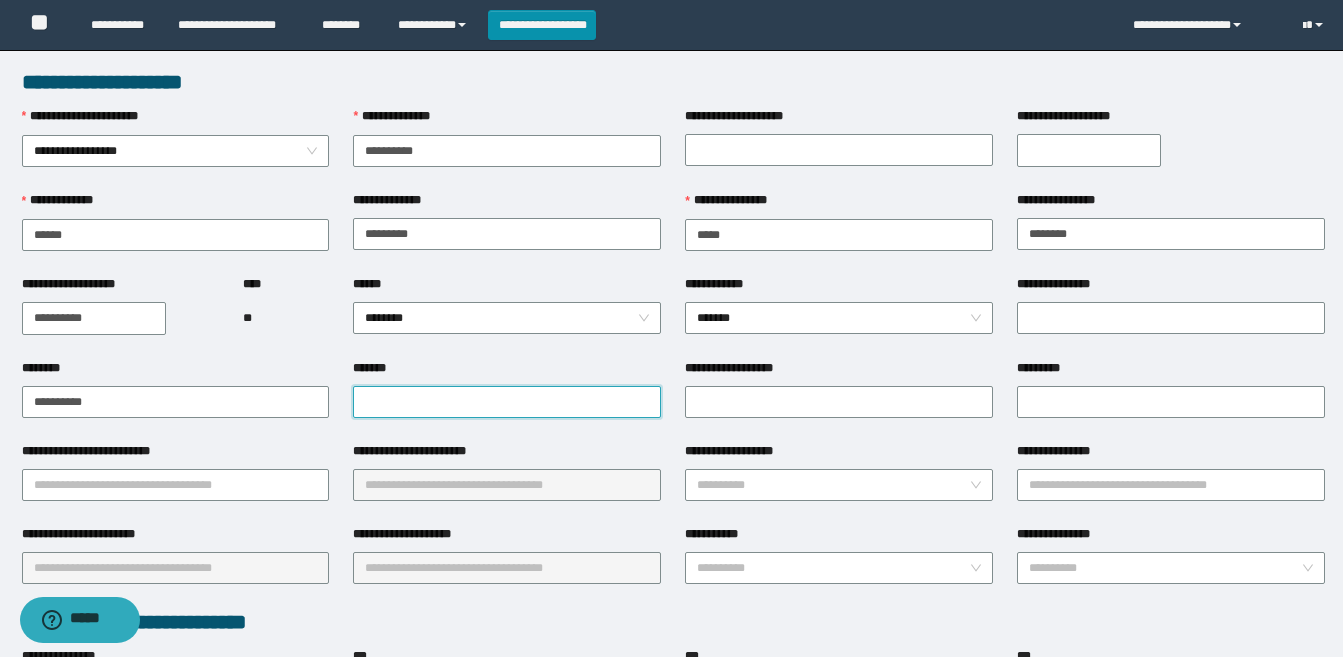 click on "*******" at bounding box center (507, 402) 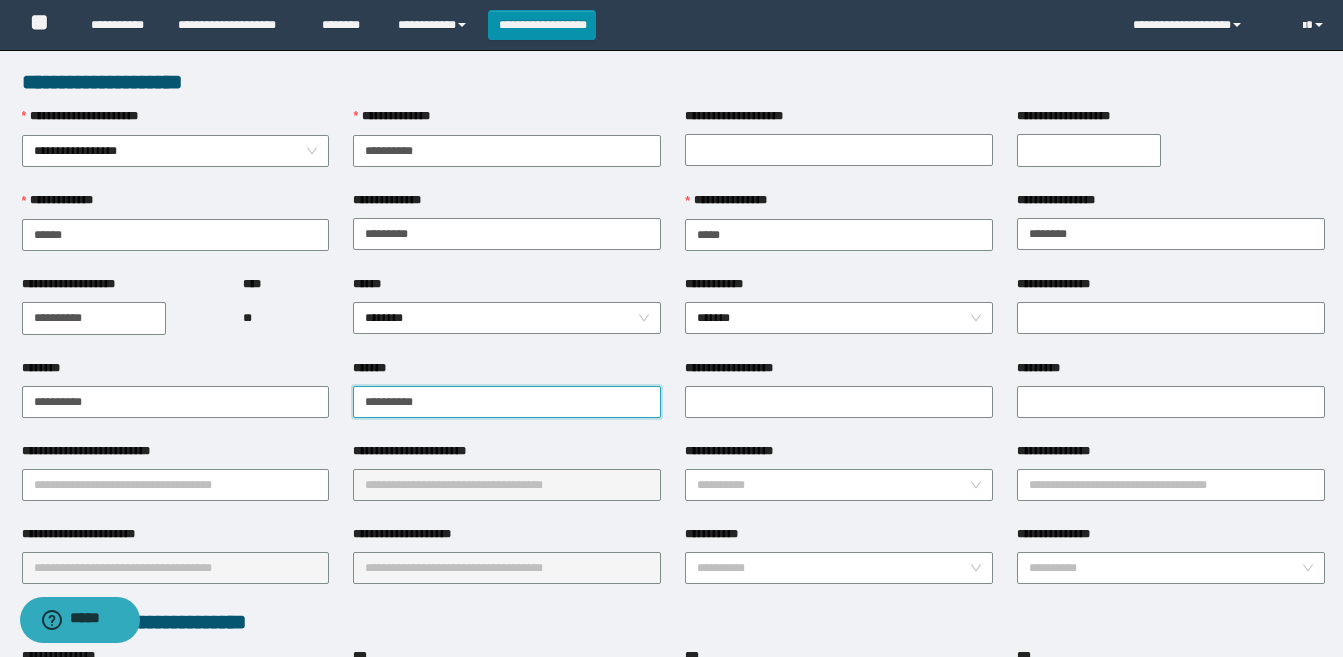 type on "**********" 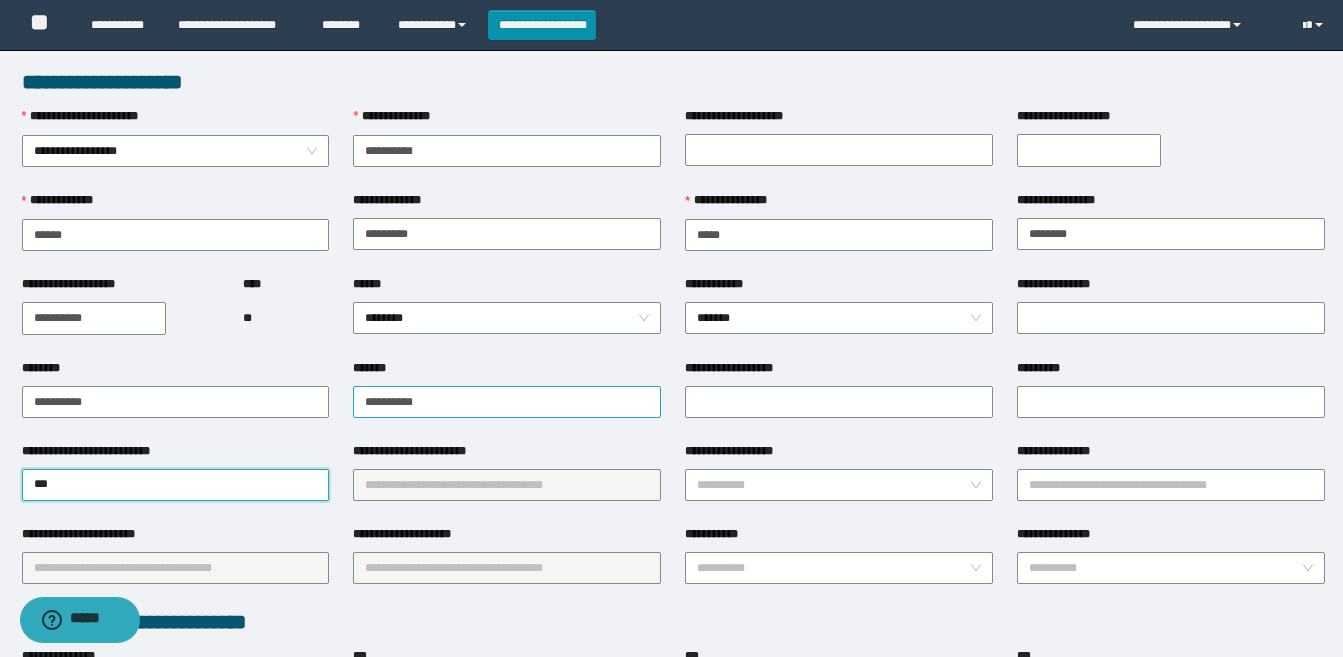 type on "****" 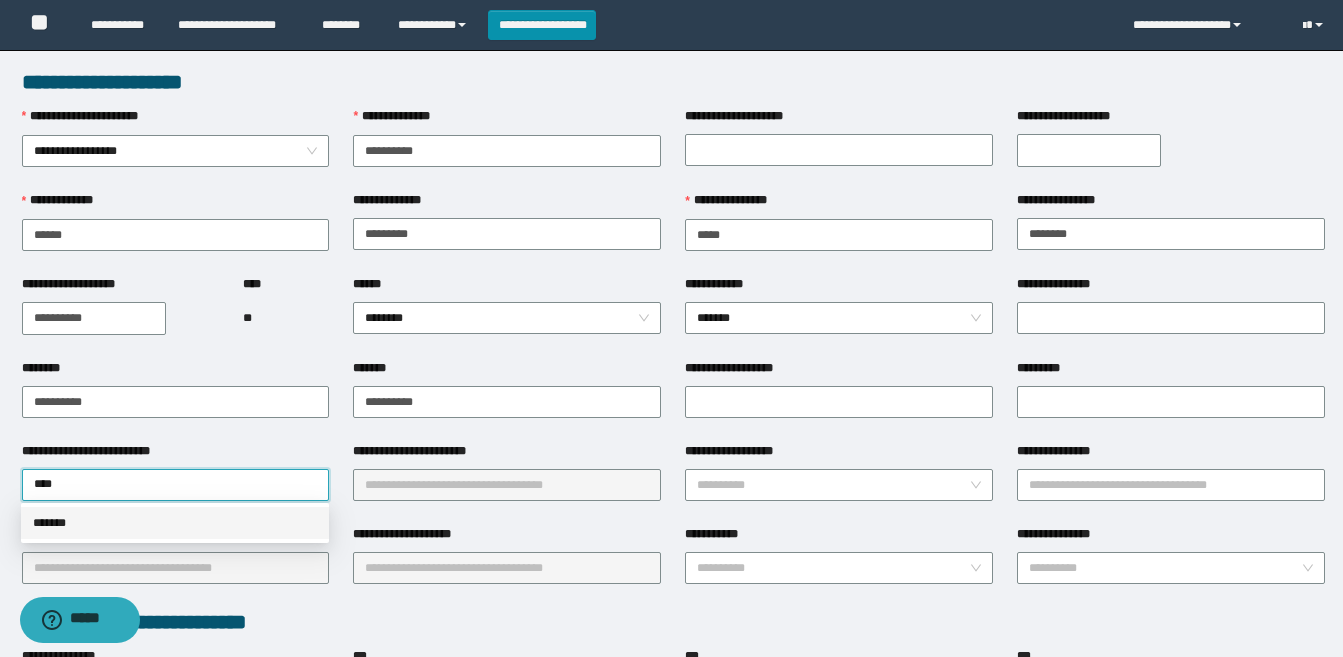 click on "*******" at bounding box center (175, 523) 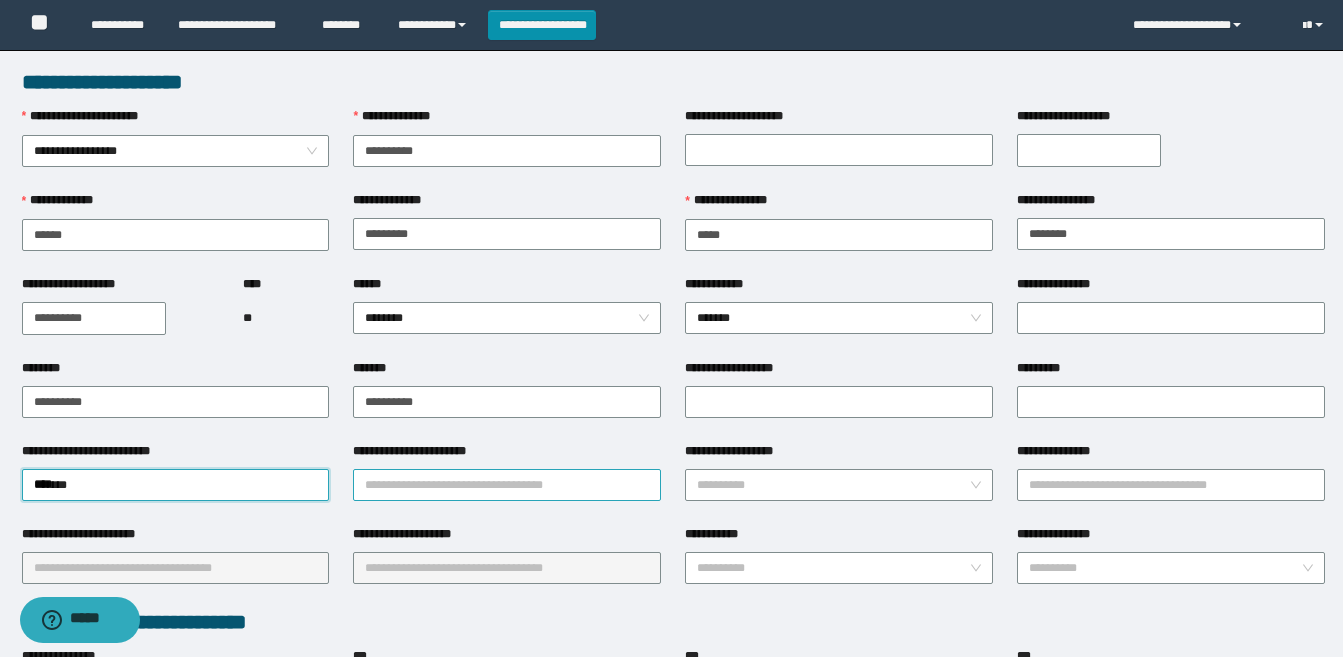 click on "**********" at bounding box center (507, 485) 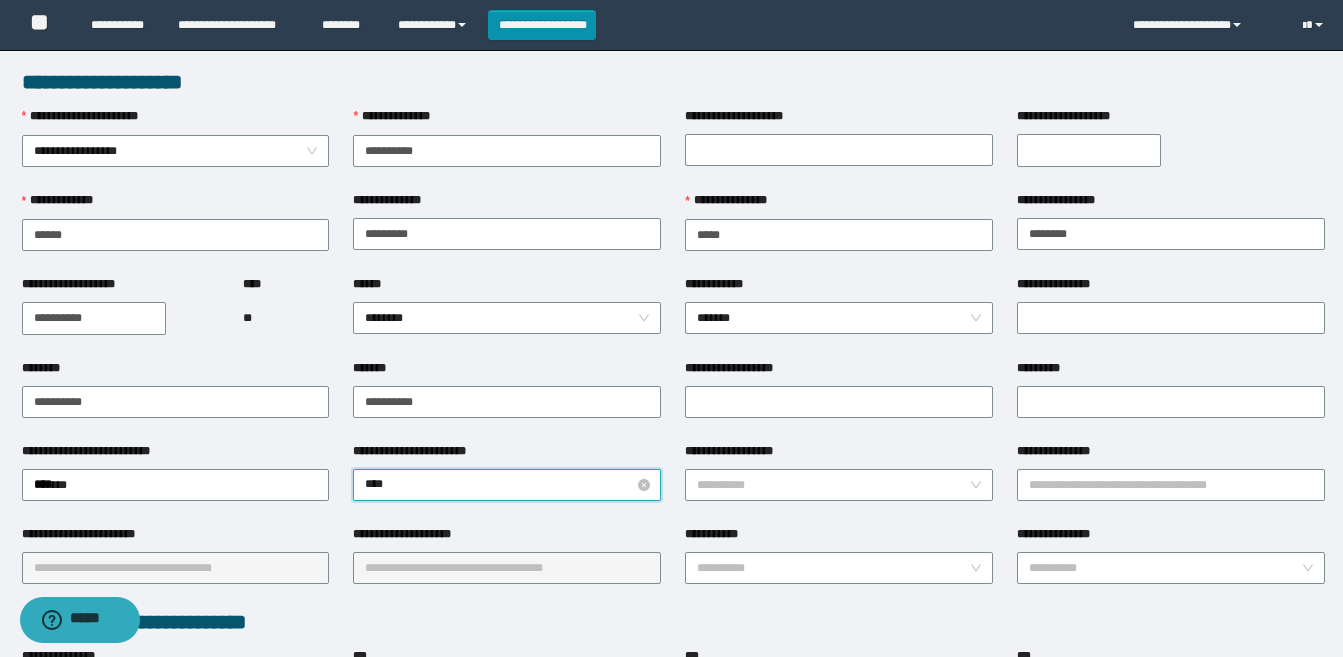 type on "*****" 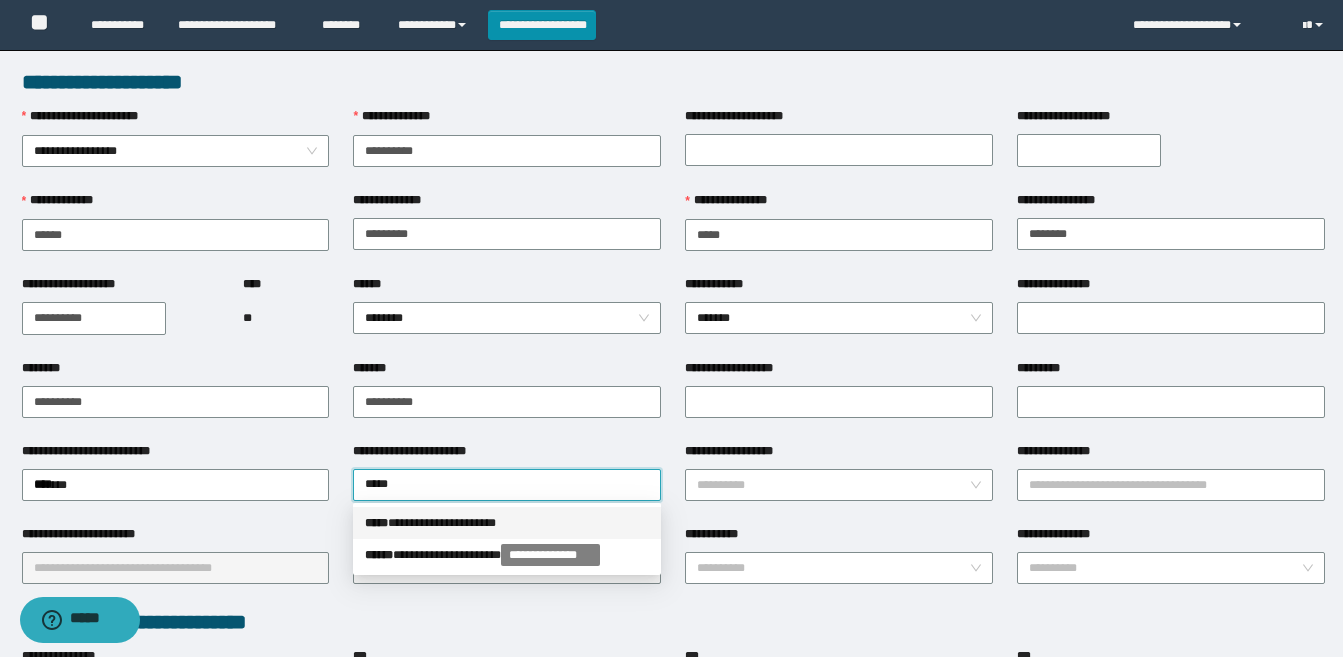 click on "**********" at bounding box center [507, 523] 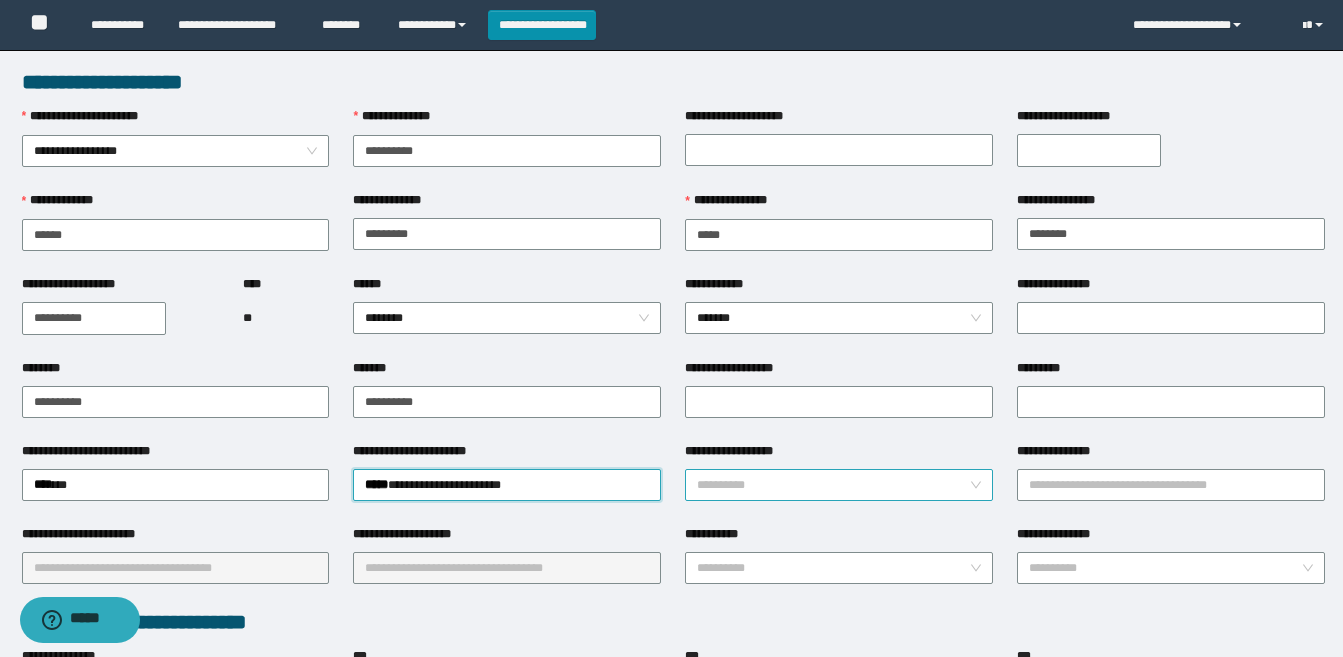 click on "**********" at bounding box center [833, 485] 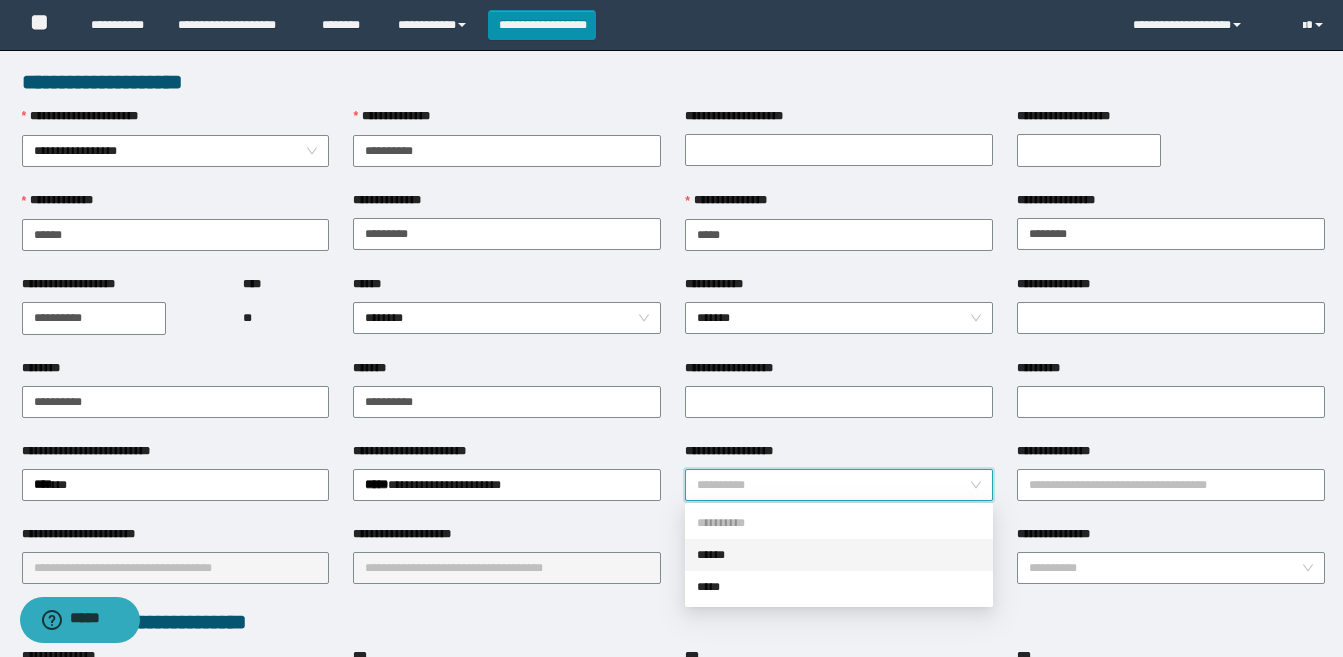 click on "******" at bounding box center (839, 555) 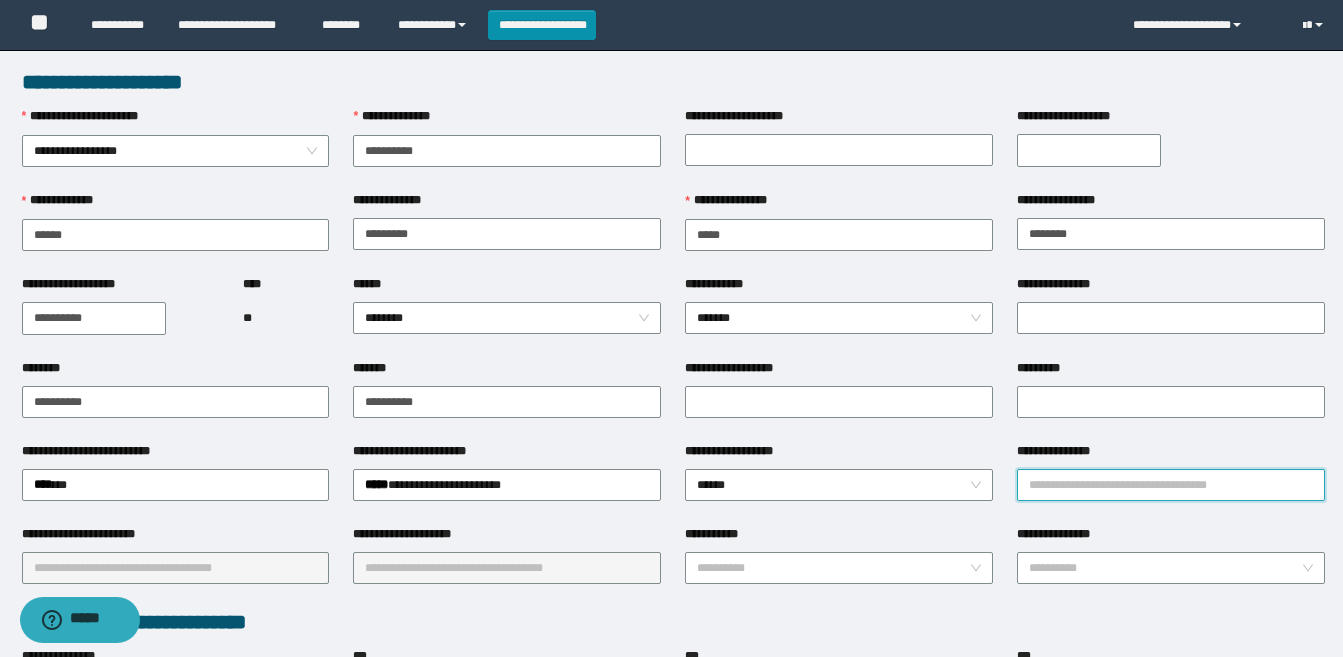 click on "**********" at bounding box center (1171, 485) 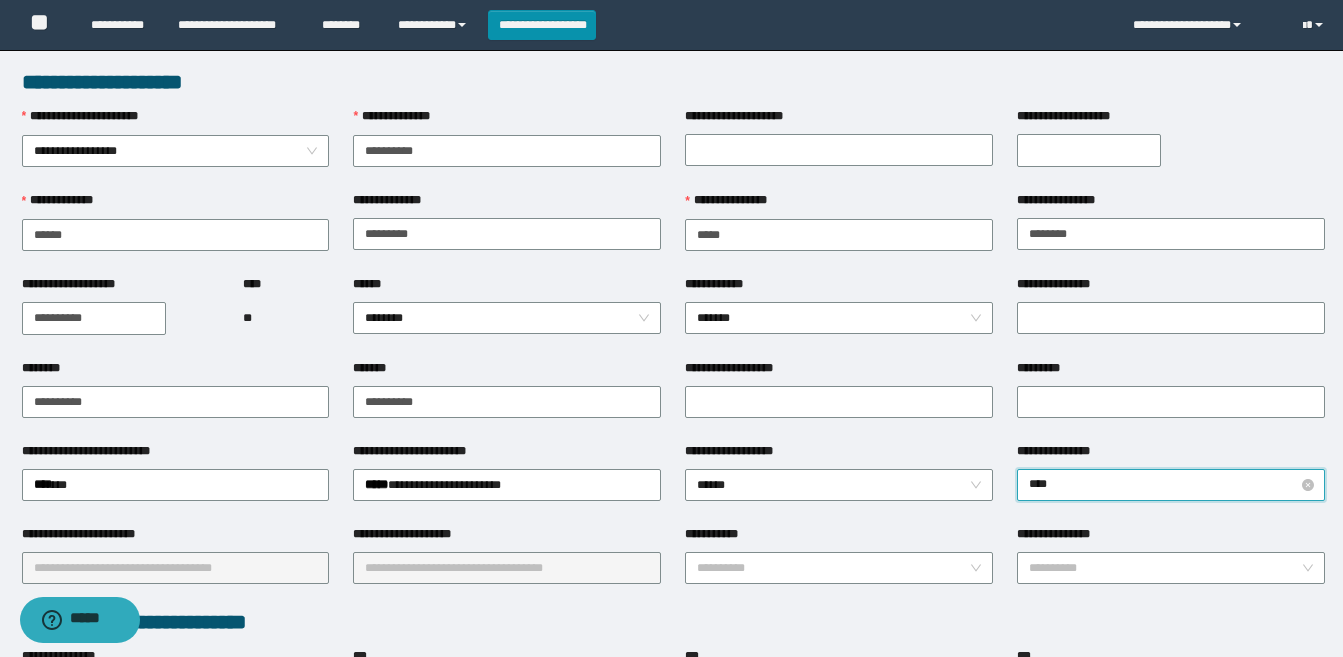 type on "*****" 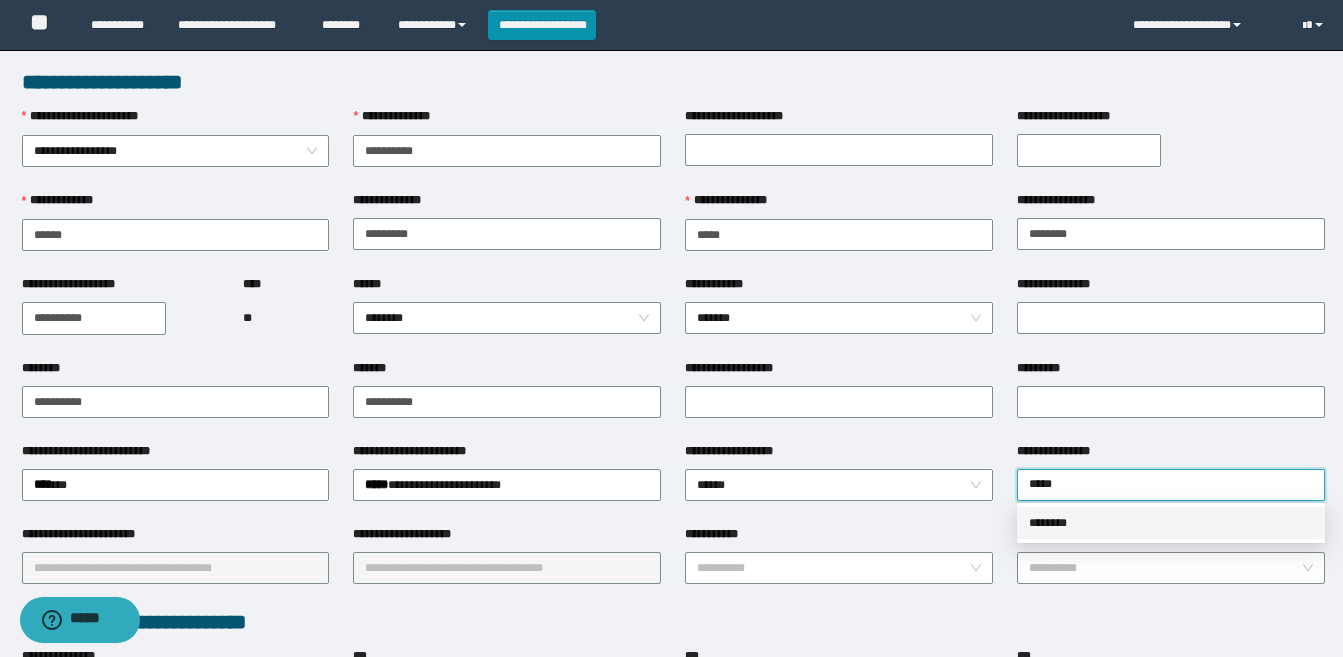 click on "********" at bounding box center [1171, 523] 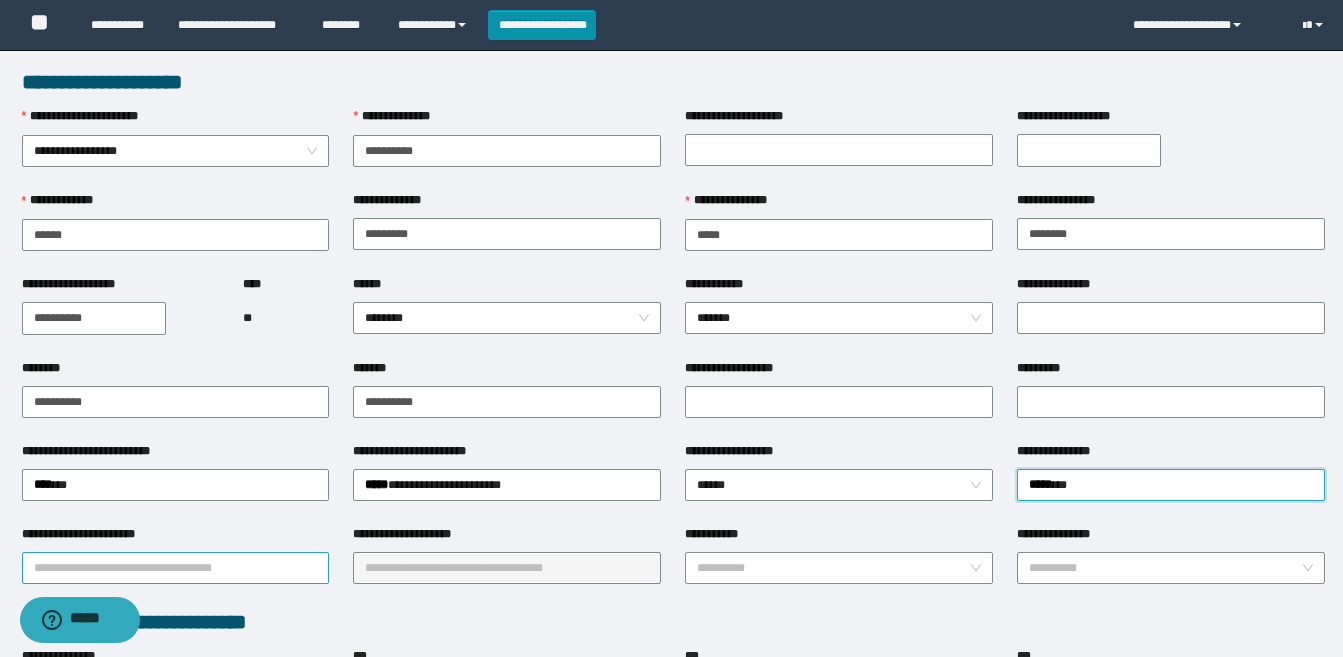 click on "**********" at bounding box center [176, 568] 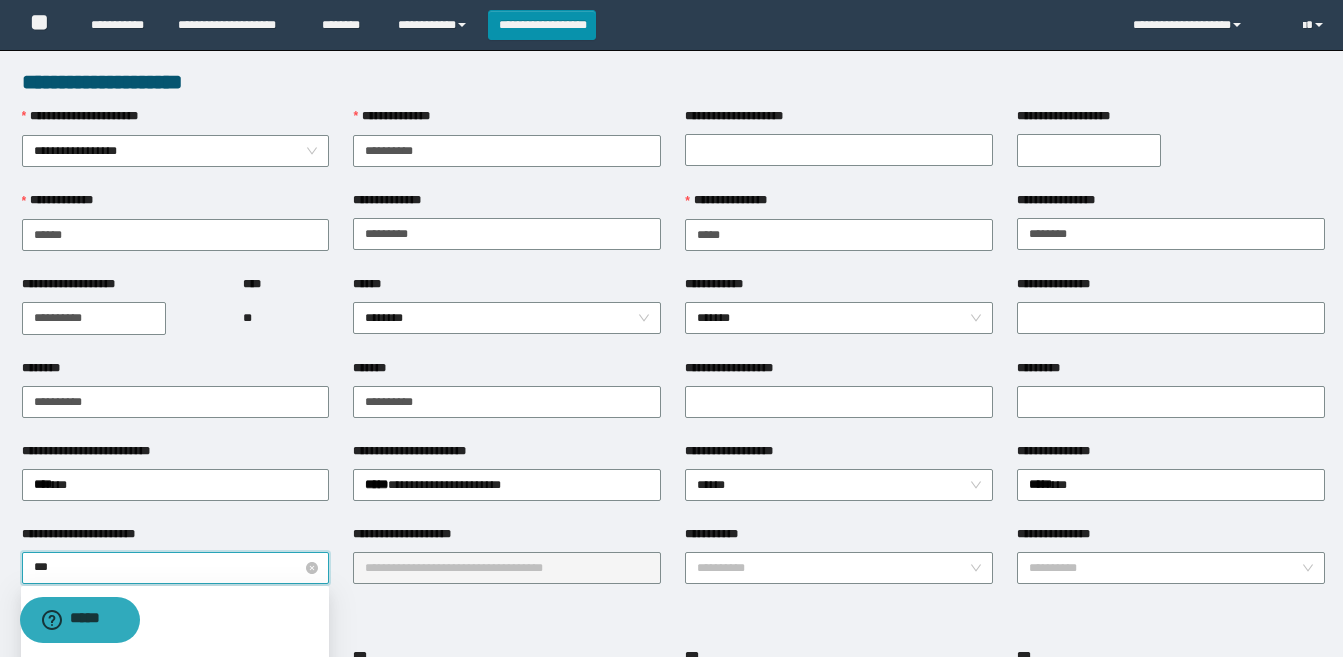 type on "****" 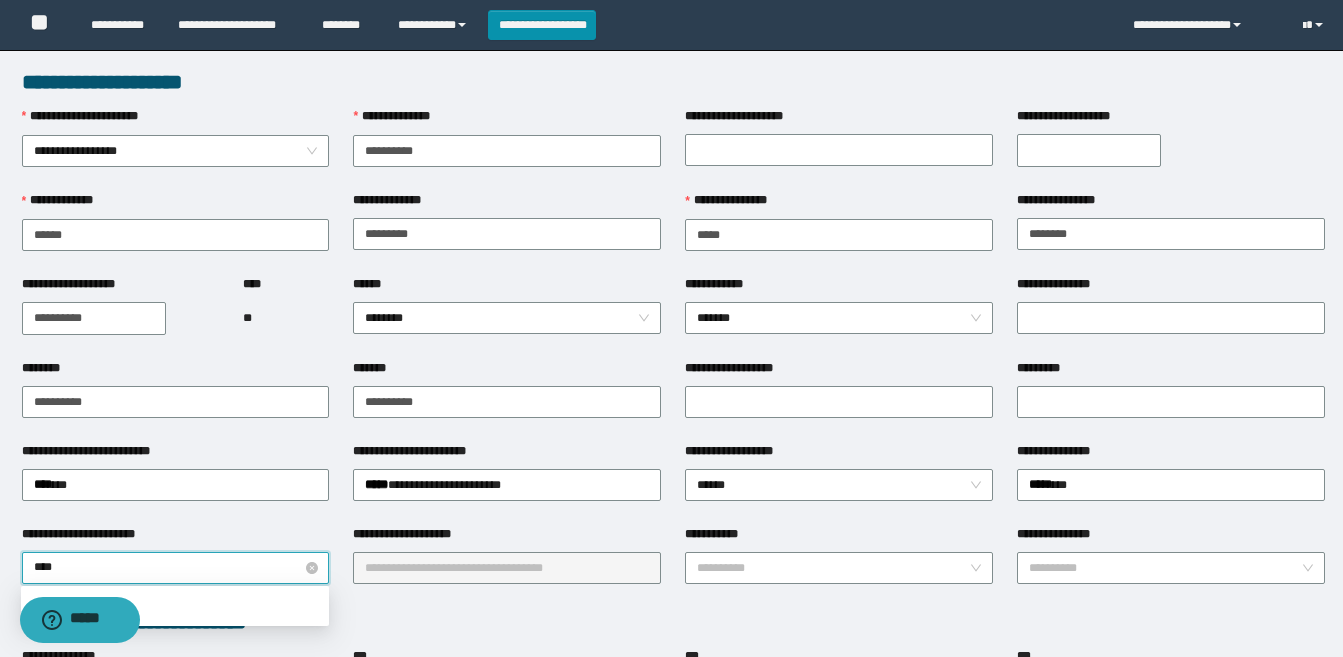scroll, scrollTop: 100, scrollLeft: 0, axis: vertical 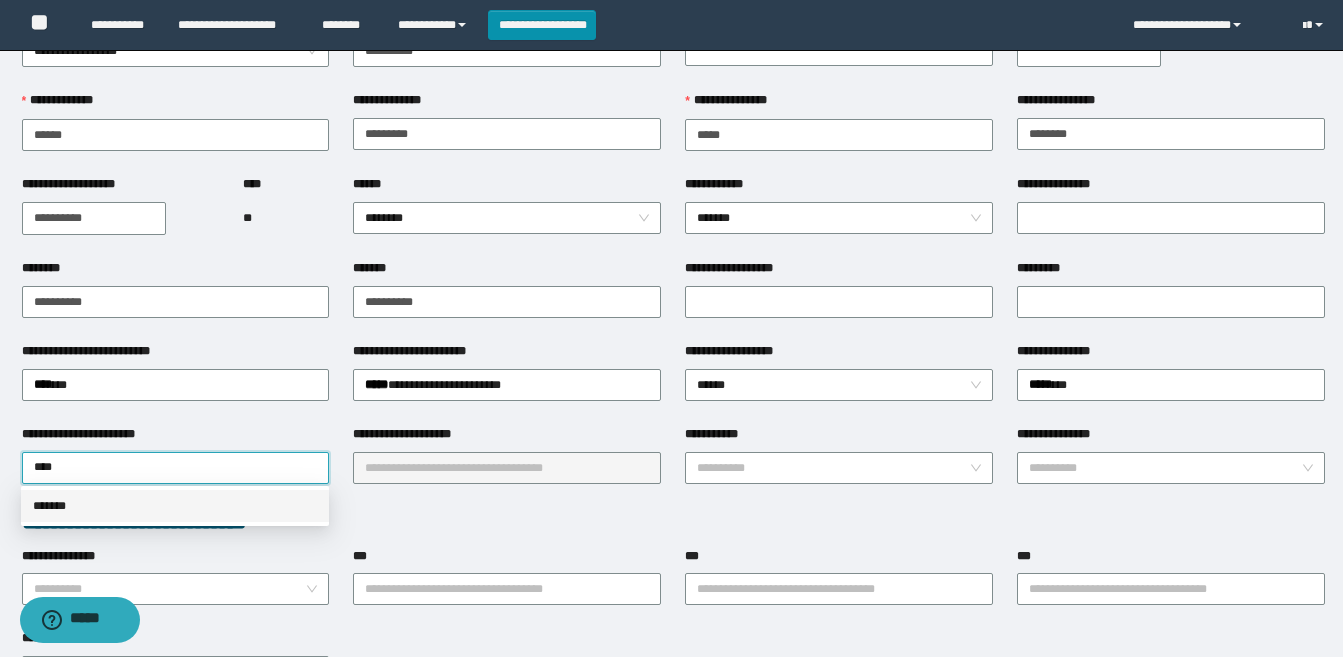click on "*******" at bounding box center [175, 506] 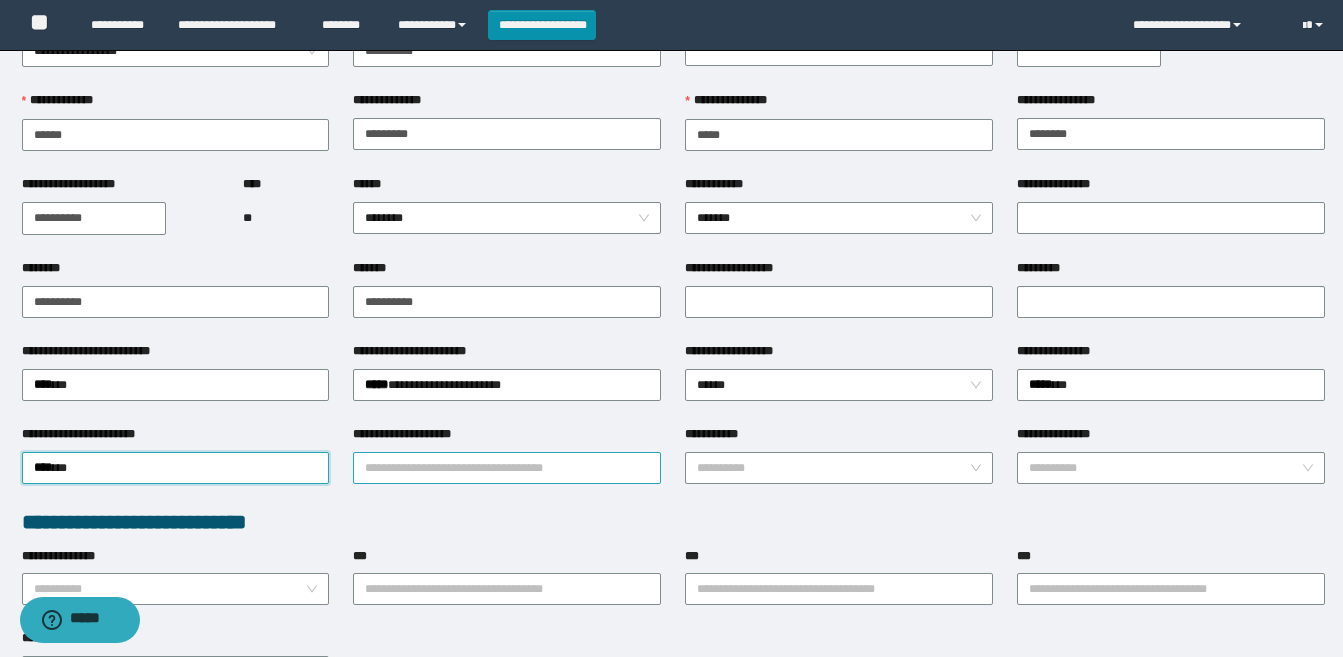 click on "**********" at bounding box center (507, 468) 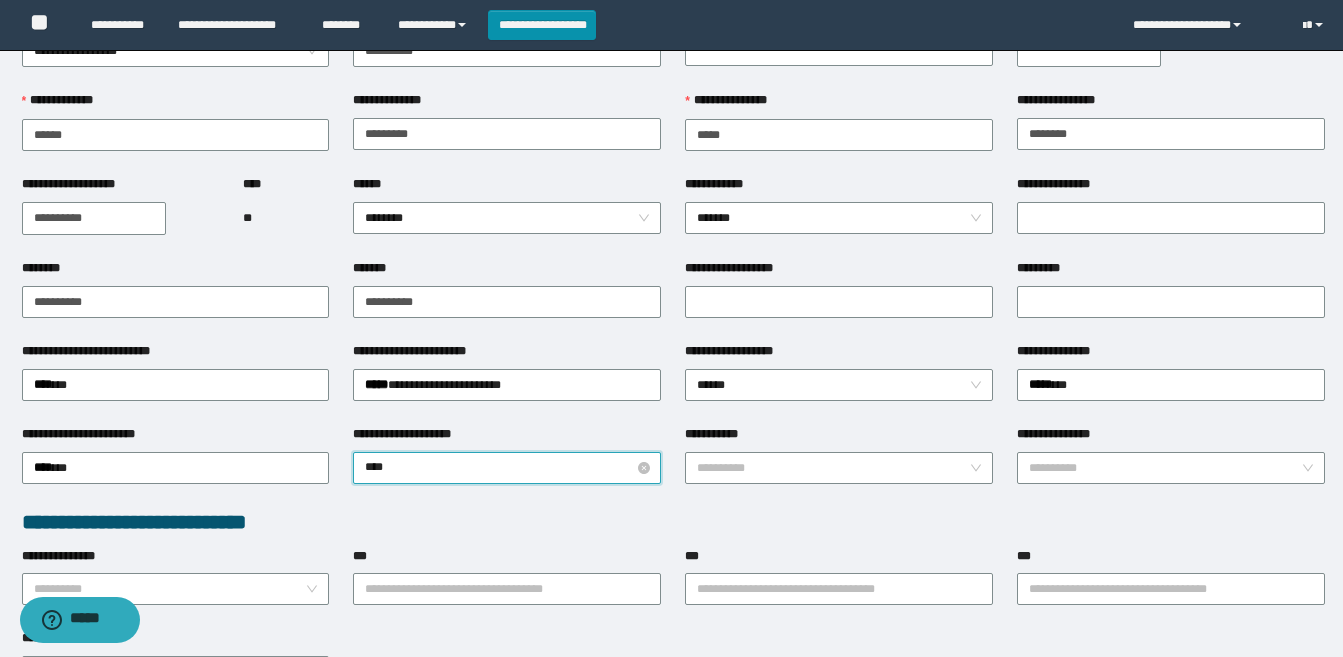 type on "*****" 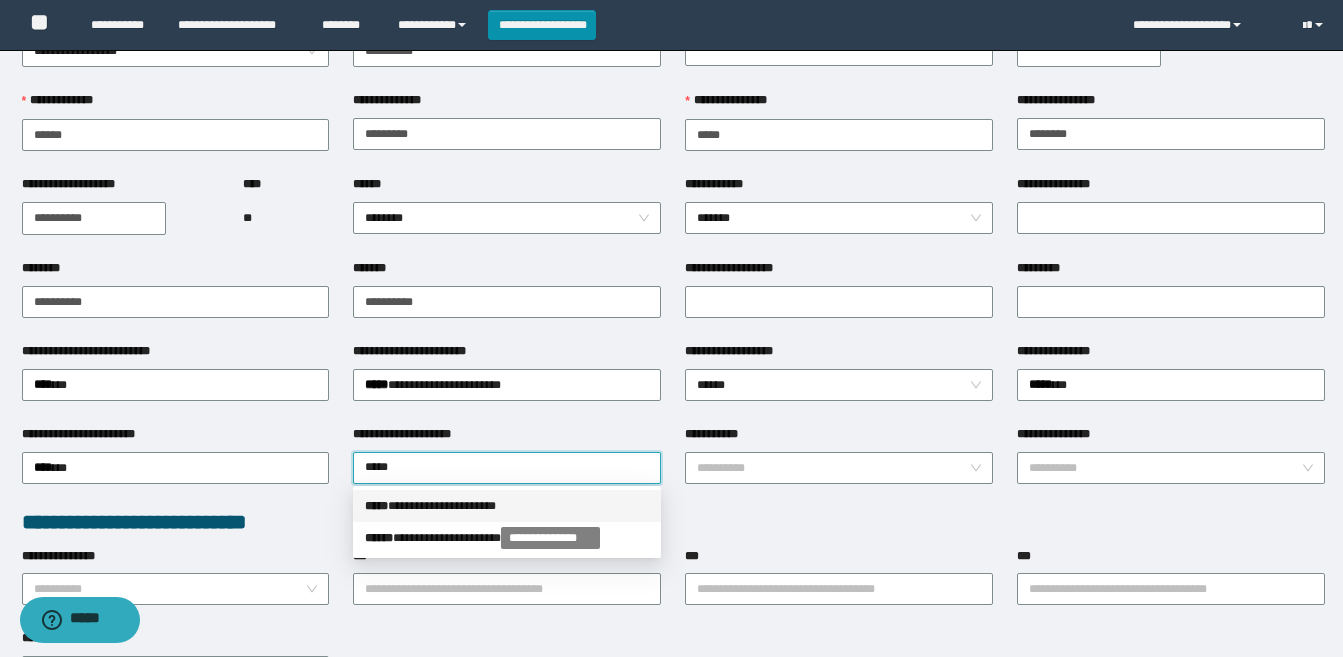 click on "**********" at bounding box center (507, 506) 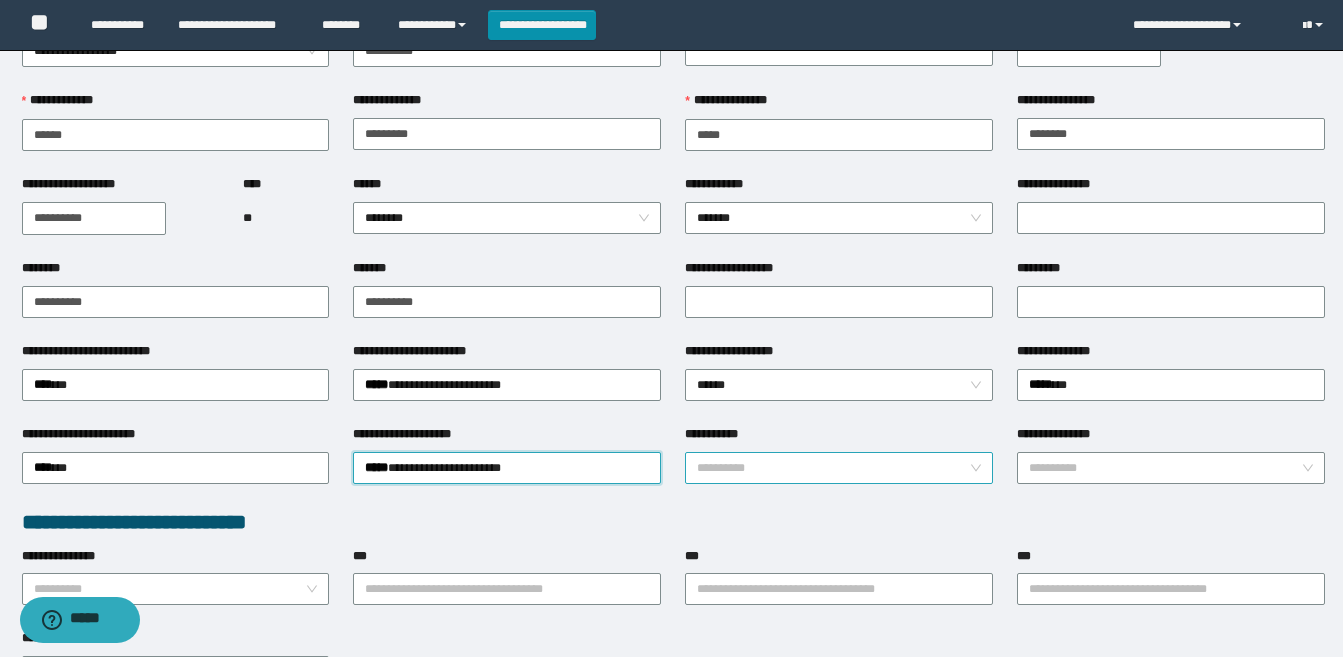 click on "**********" at bounding box center [833, 468] 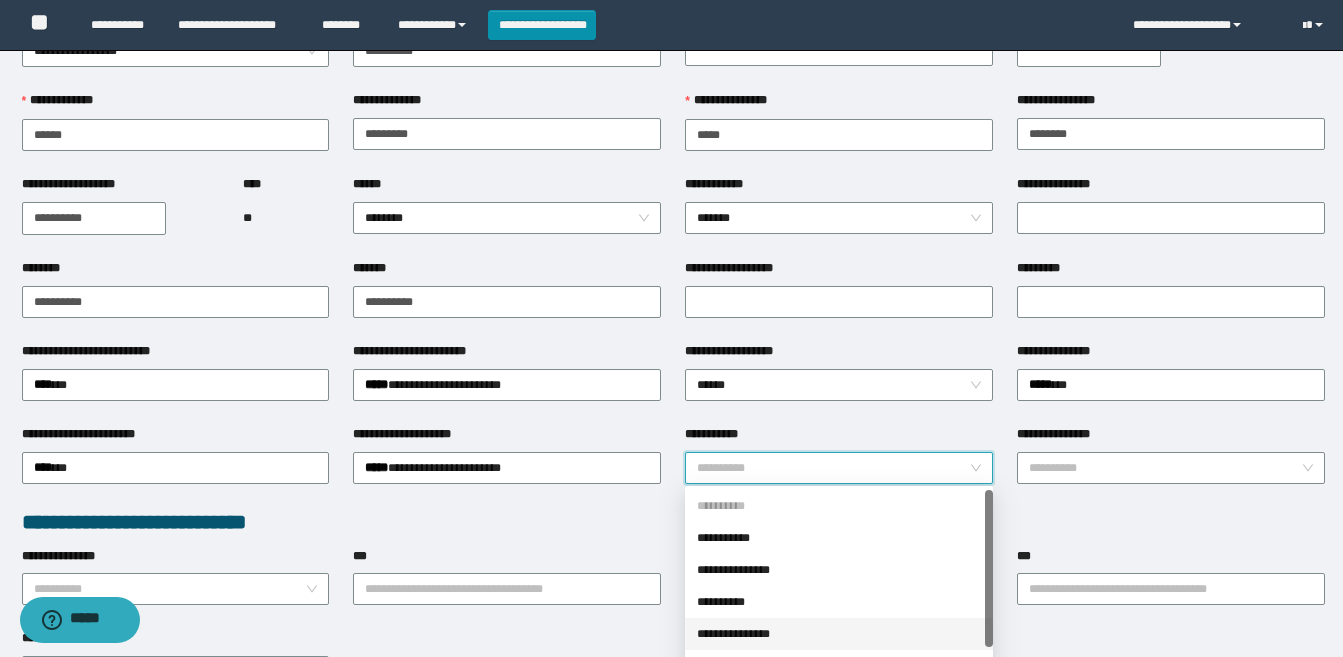 click on "**********" at bounding box center (839, 634) 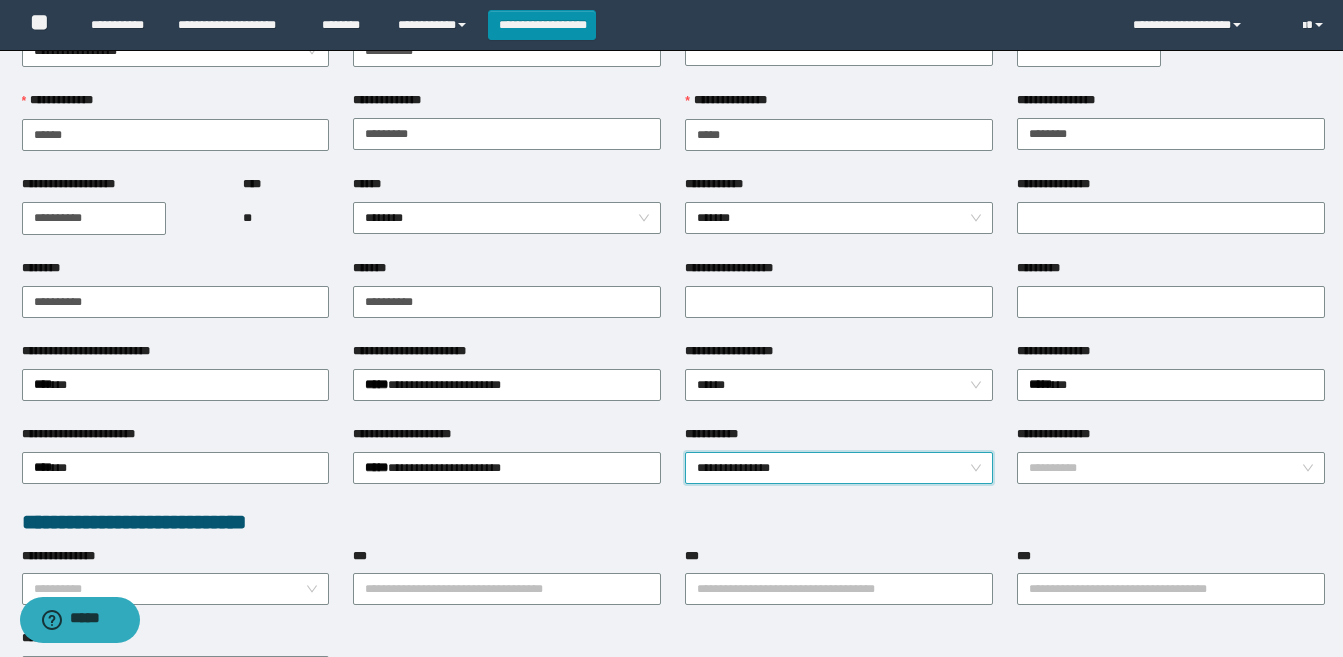 scroll, scrollTop: 200, scrollLeft: 0, axis: vertical 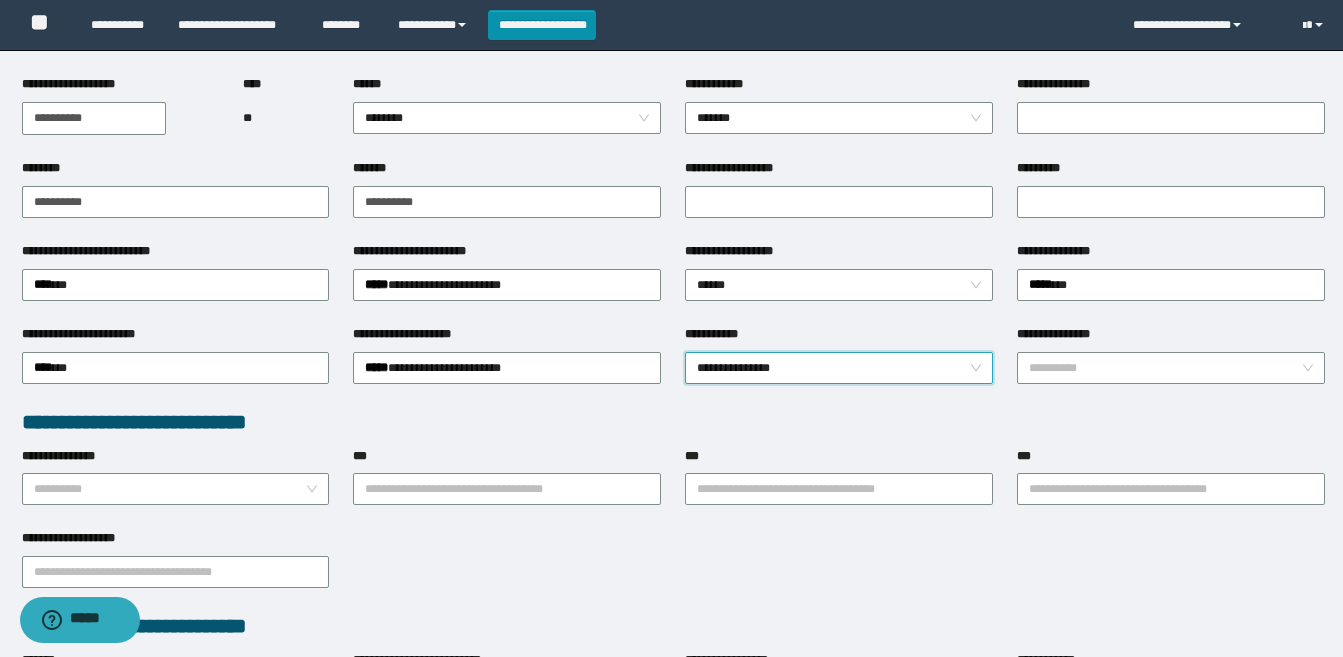 click on "**********" at bounding box center [839, 368] 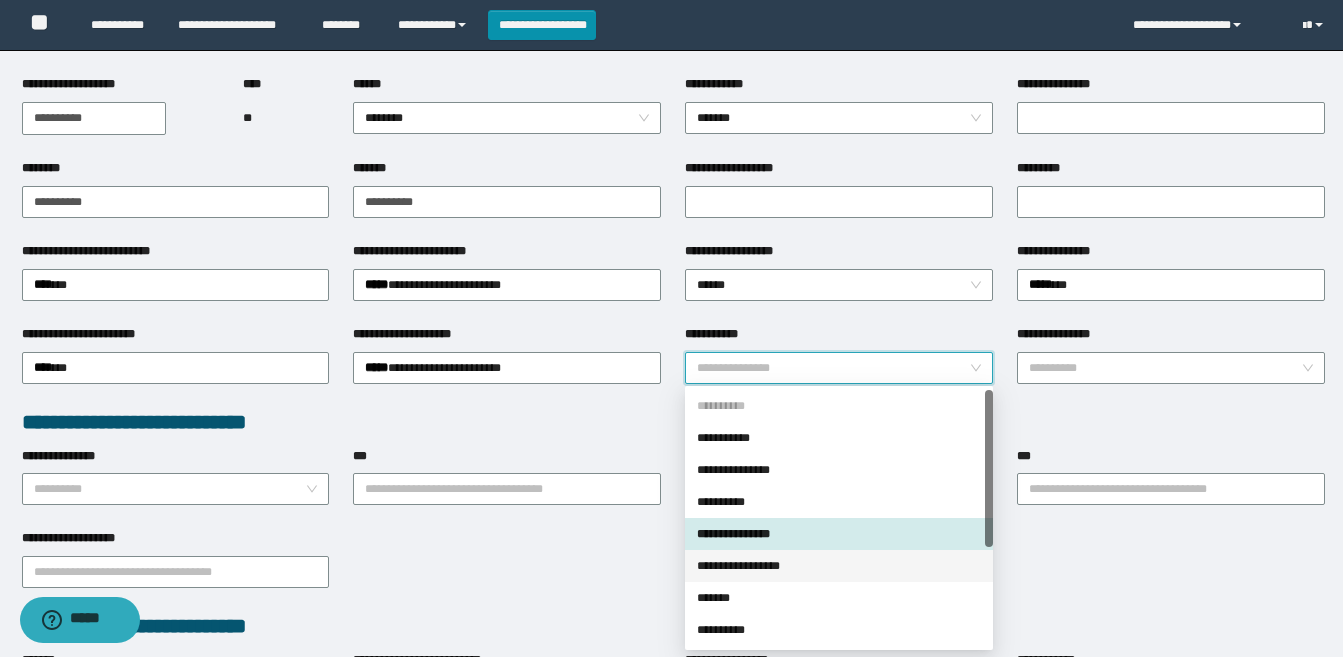 click on "**********" at bounding box center (839, 566) 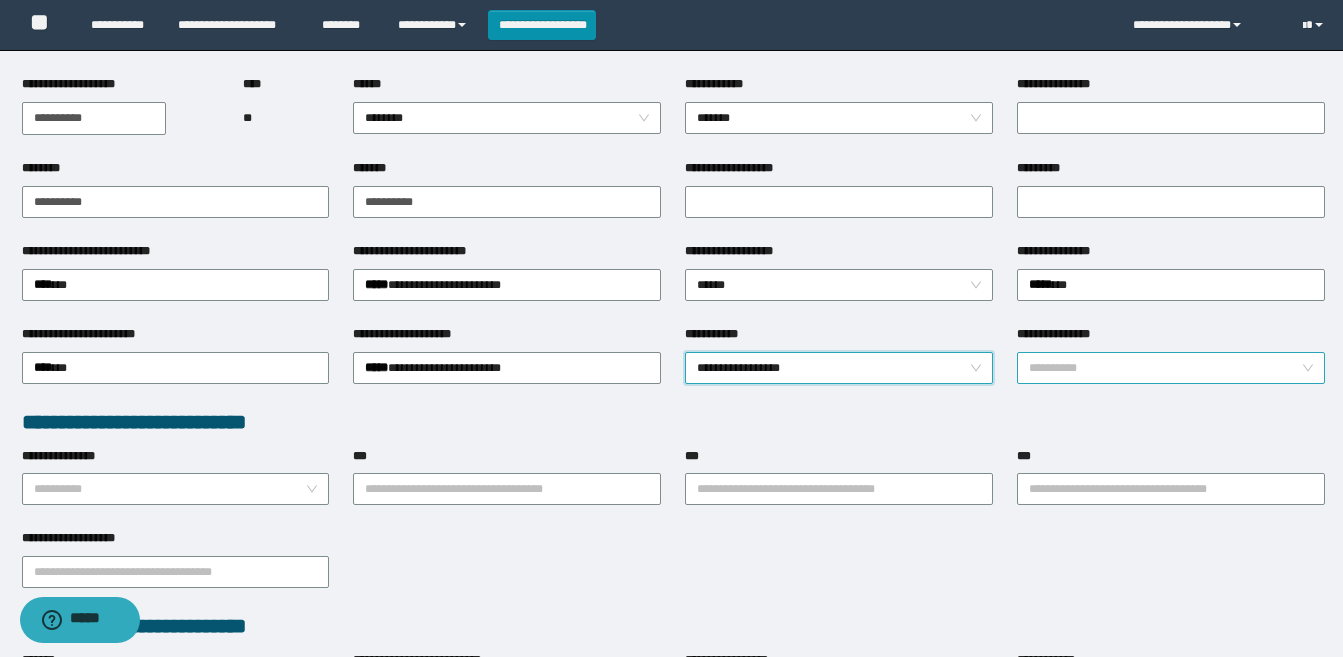 click on "**********" at bounding box center (1165, 368) 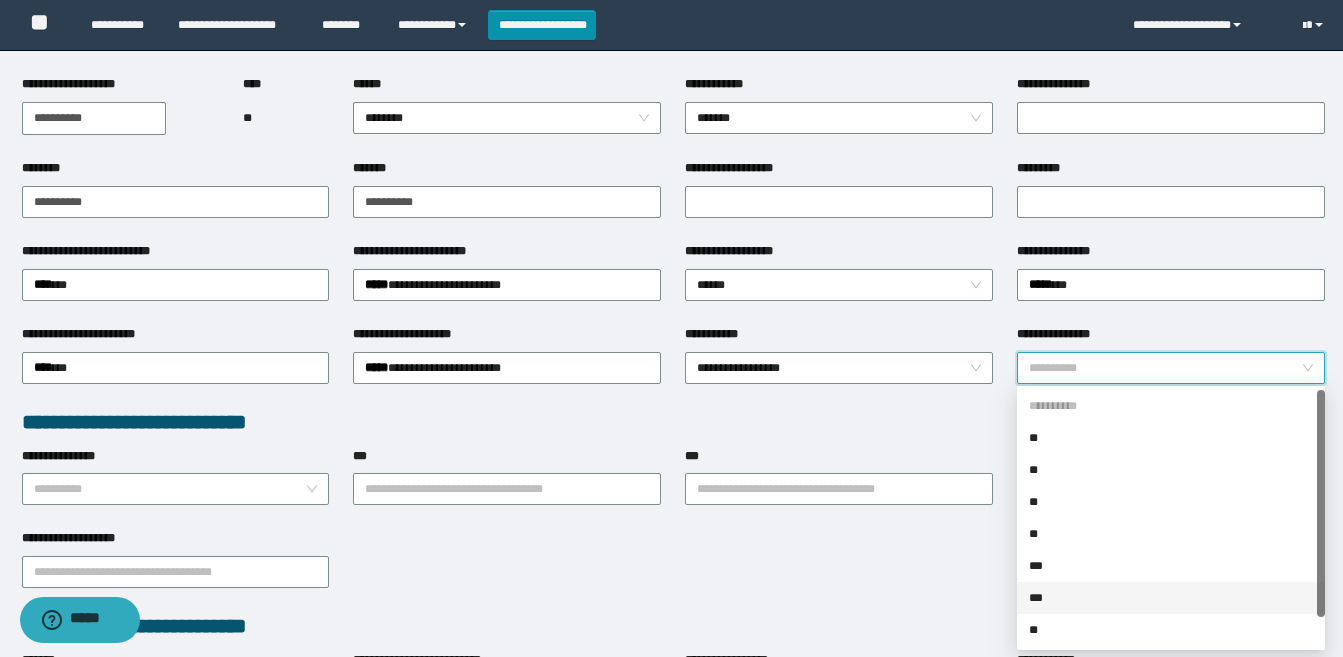 scroll, scrollTop: 32, scrollLeft: 0, axis: vertical 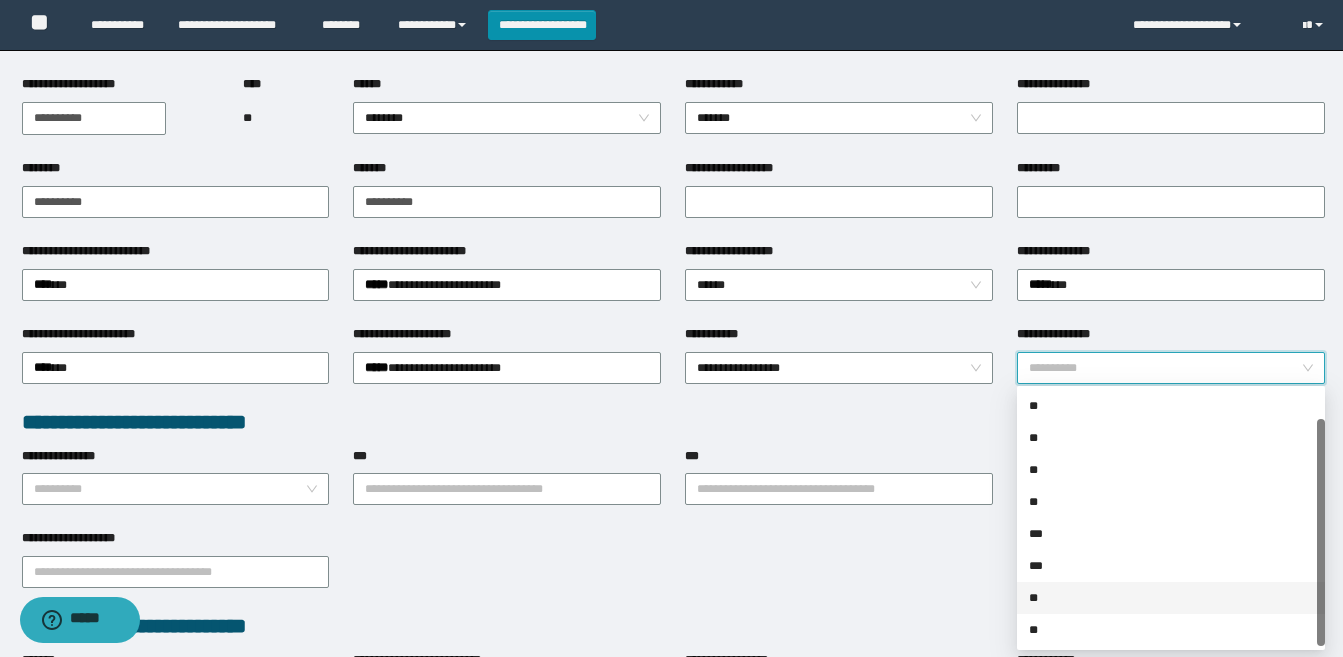 click on "**" at bounding box center (1171, 598) 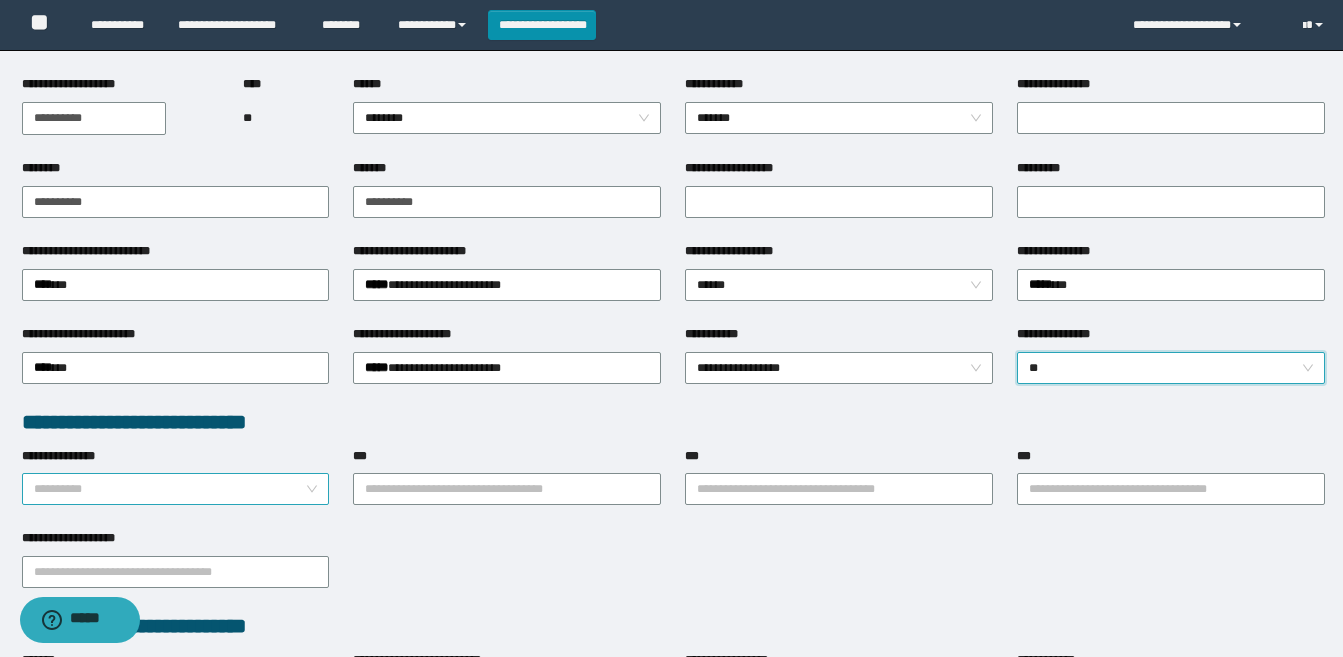 click on "**********" at bounding box center (170, 489) 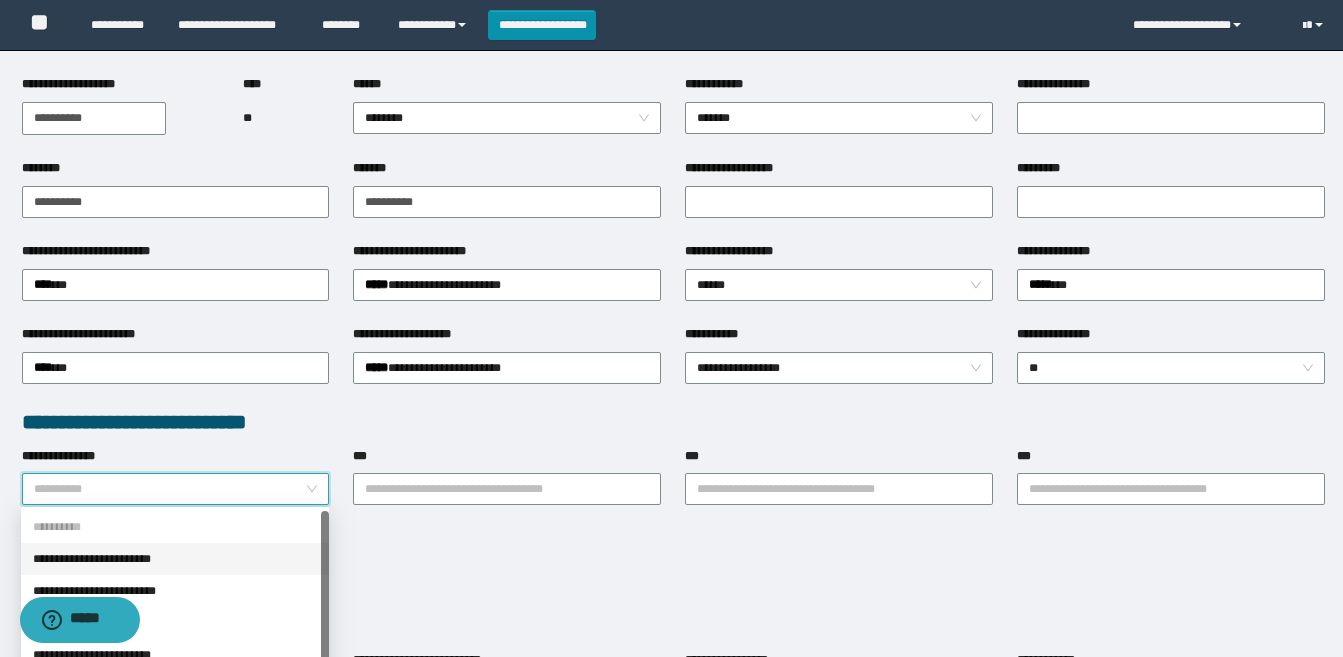 click on "**********" at bounding box center [175, 559] 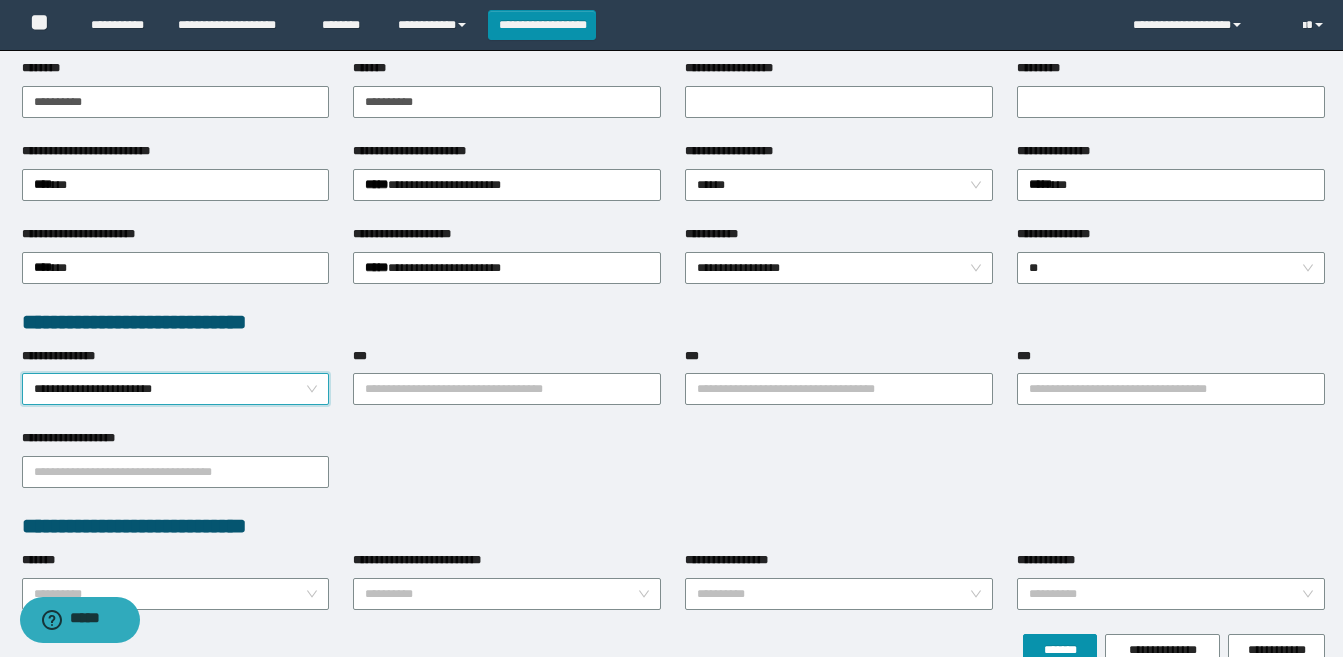scroll, scrollTop: 400, scrollLeft: 0, axis: vertical 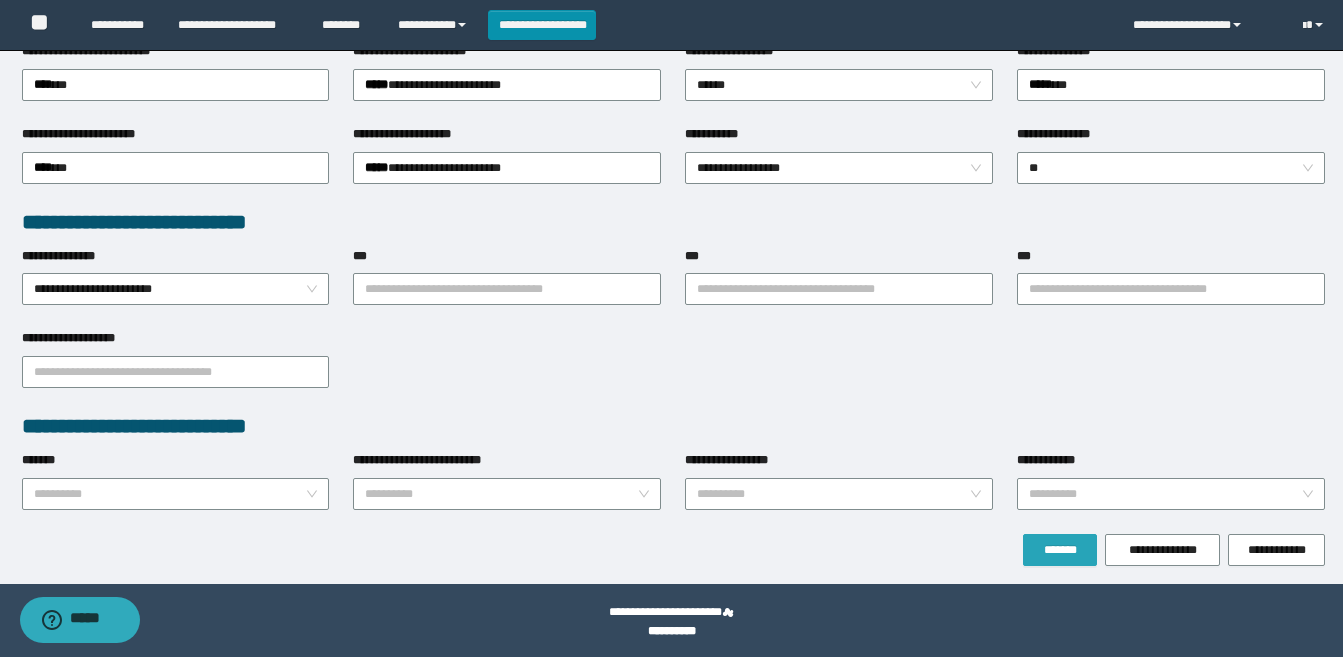 click on "*******" at bounding box center (1060, 550) 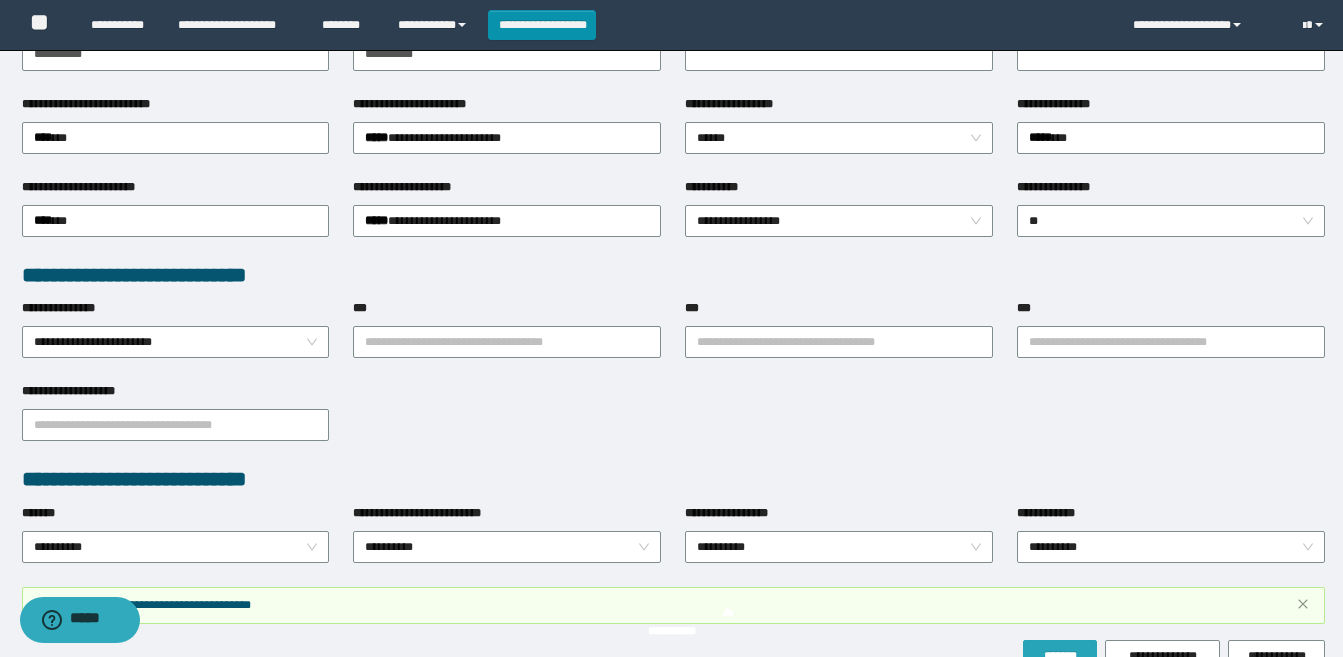 scroll, scrollTop: 453, scrollLeft: 0, axis: vertical 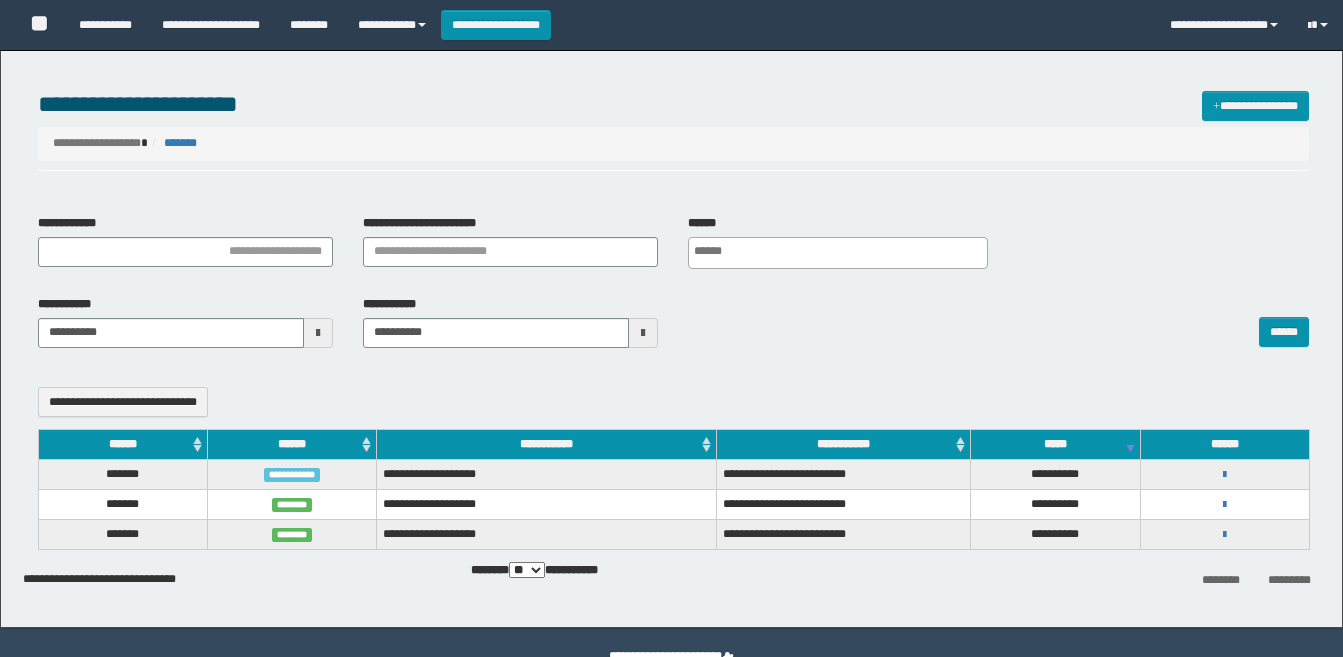 select 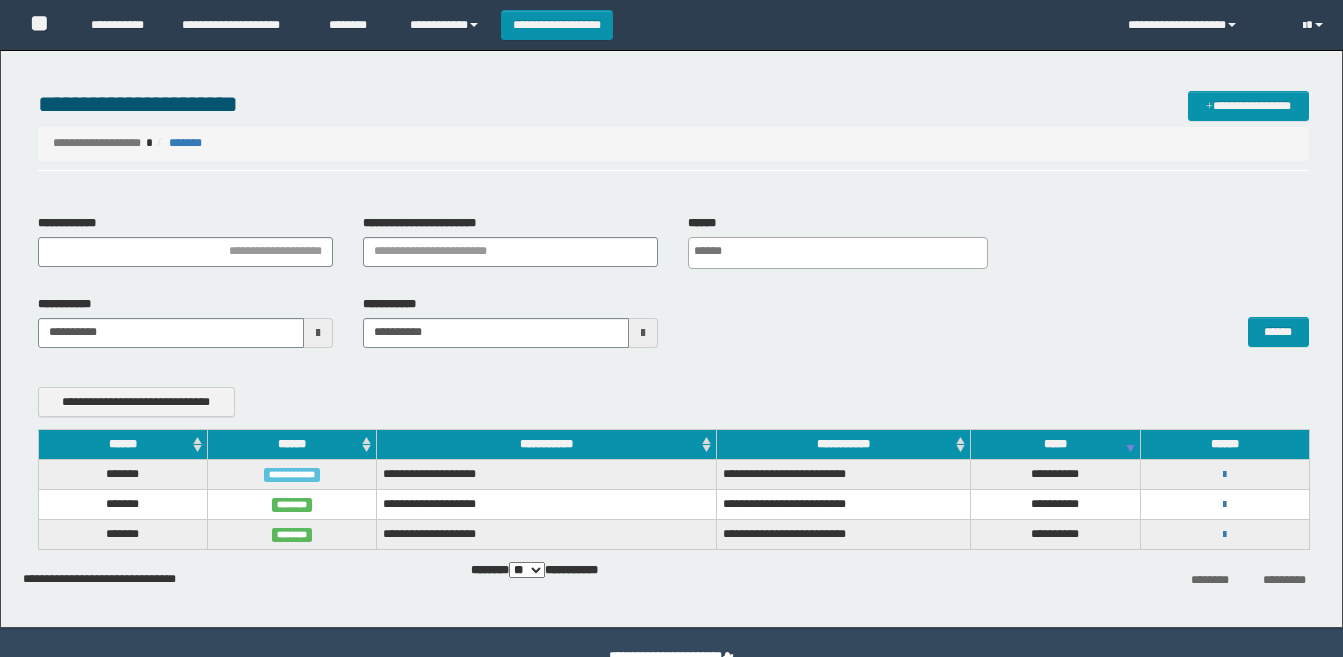 scroll, scrollTop: 0, scrollLeft: 0, axis: both 